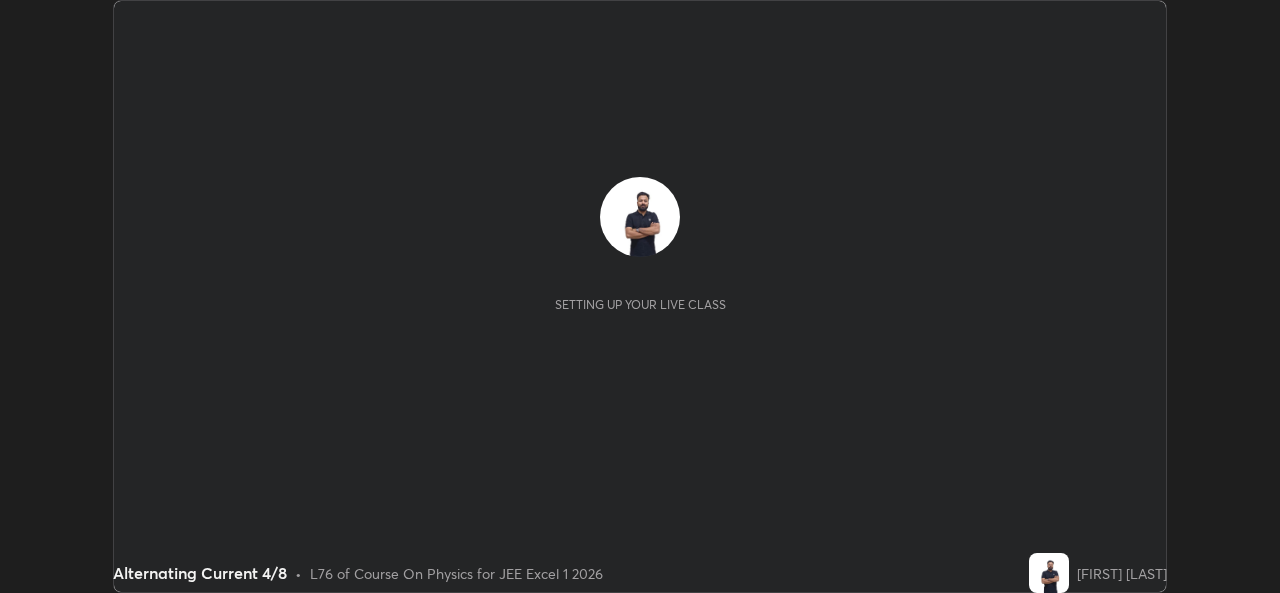 scroll, scrollTop: 0, scrollLeft: 0, axis: both 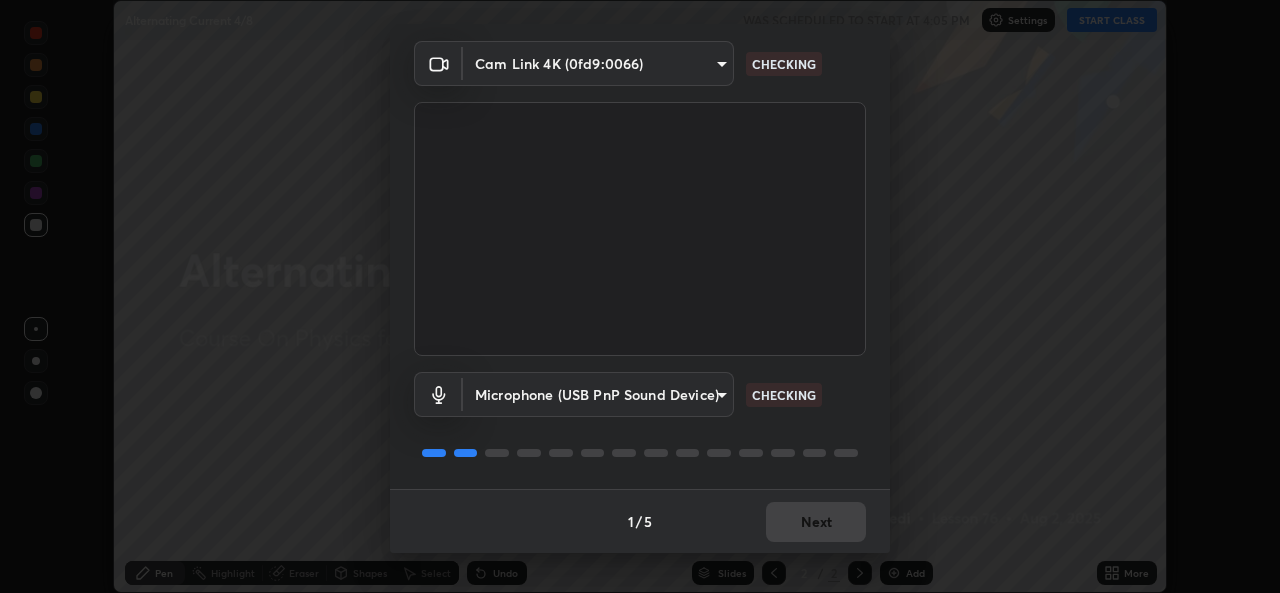 click on "1 / 5 Next" at bounding box center [640, 521] 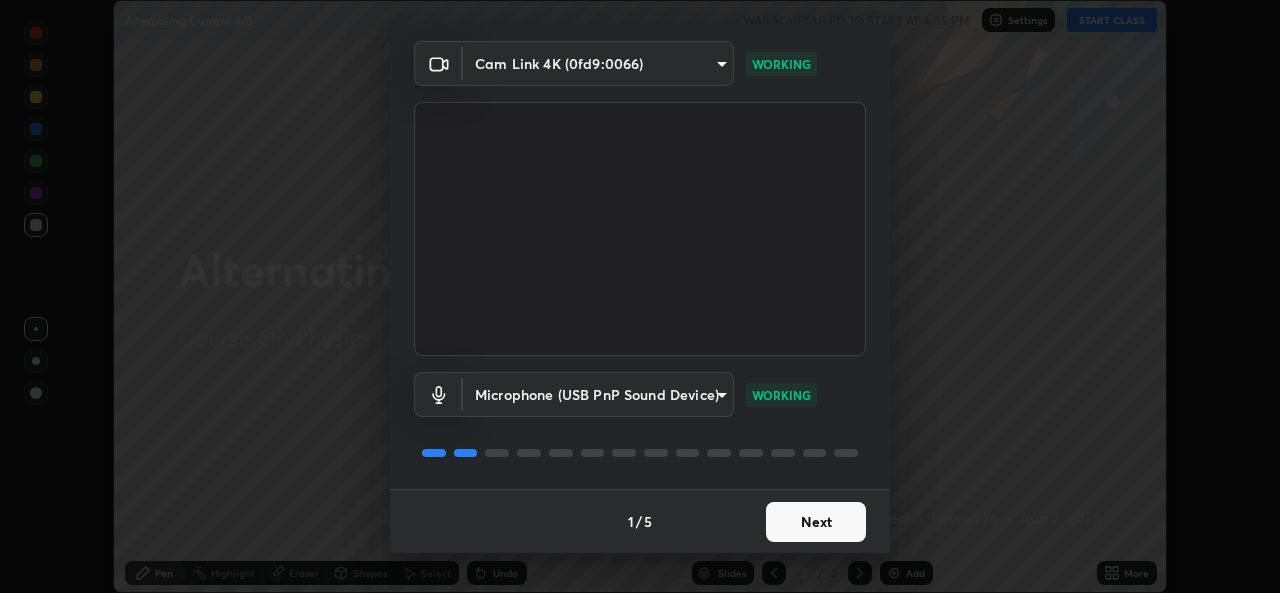 click on "Next" at bounding box center [816, 522] 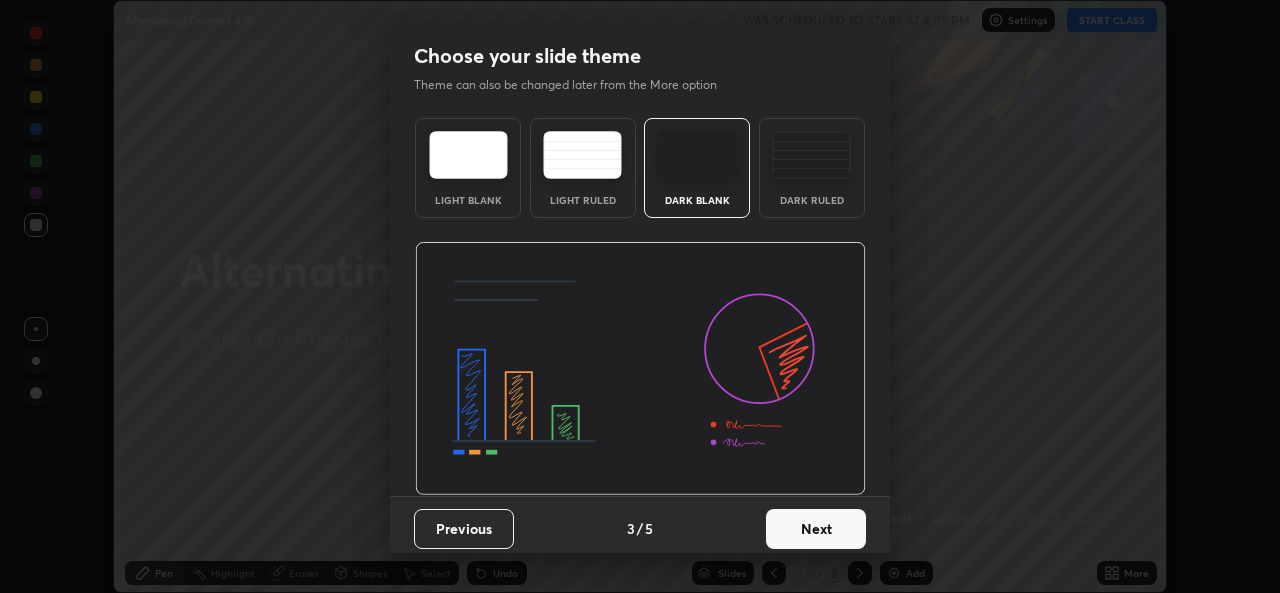 click on "Next" at bounding box center [816, 529] 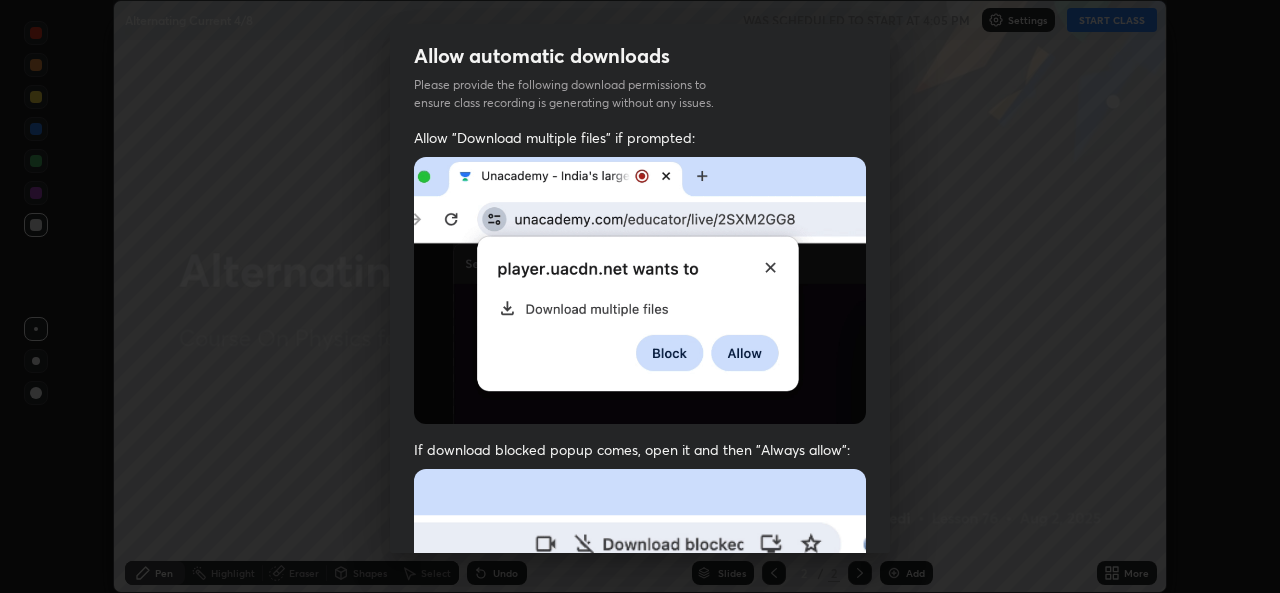 click at bounding box center [640, 687] 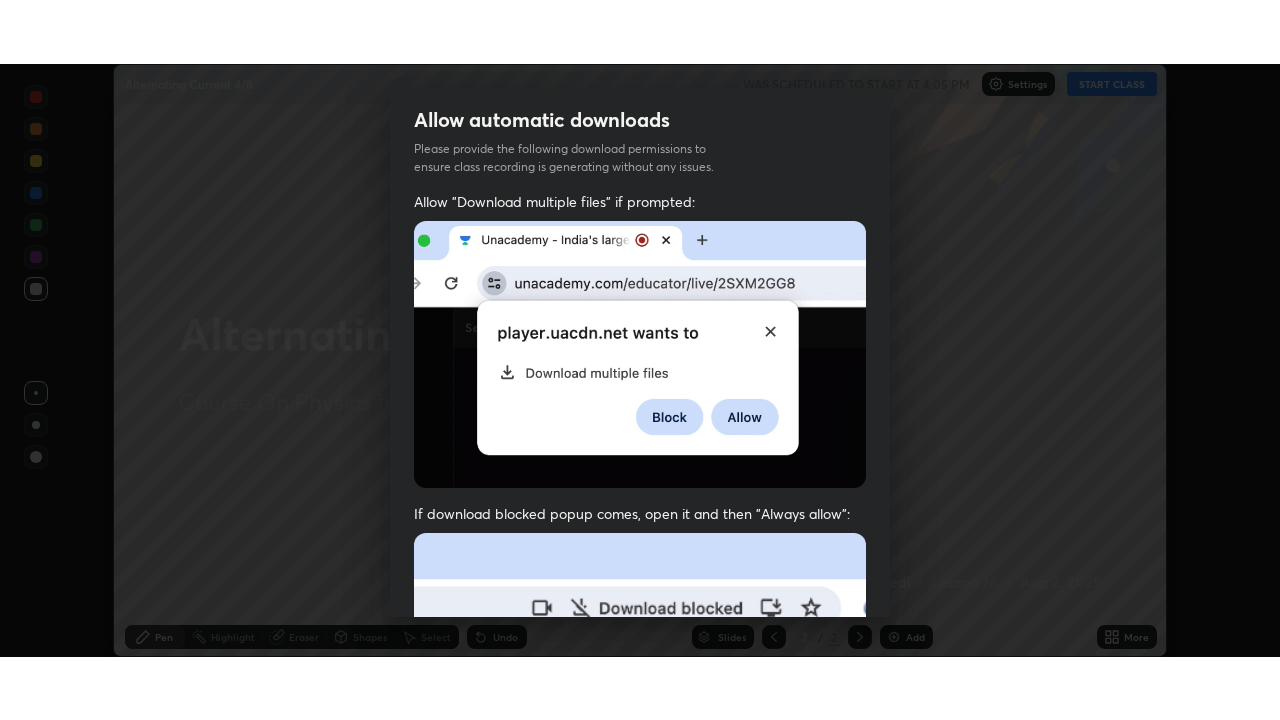 scroll, scrollTop: 471, scrollLeft: 0, axis: vertical 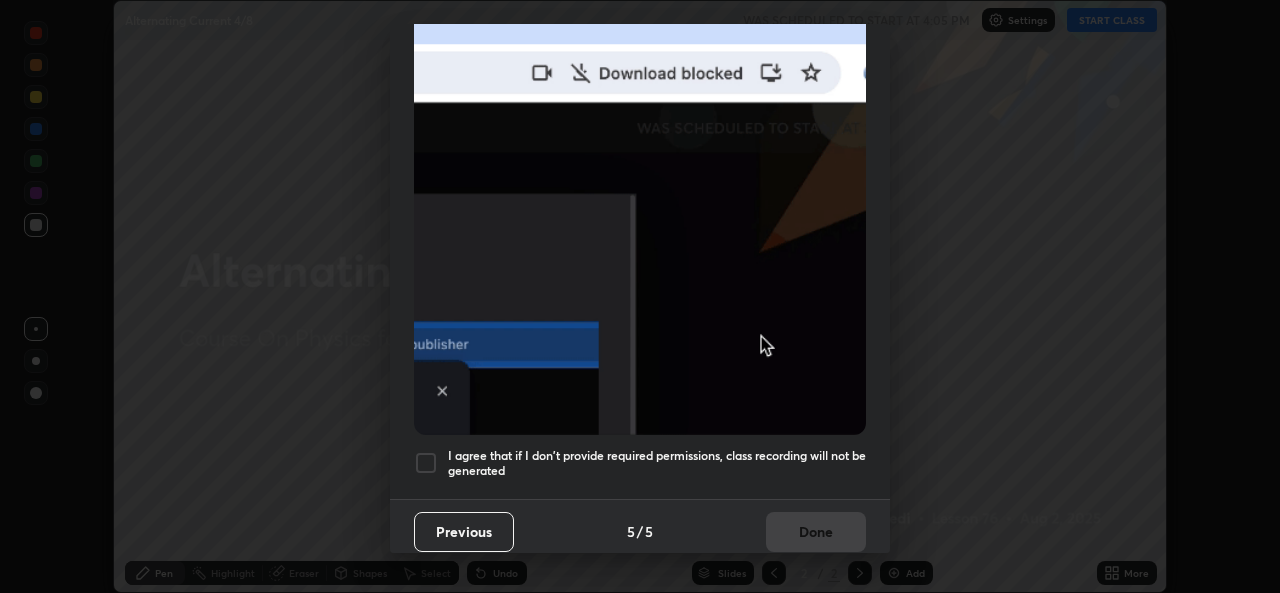 click on "I agree that if I don't provide required permissions, class recording will not be generated" at bounding box center [657, 463] 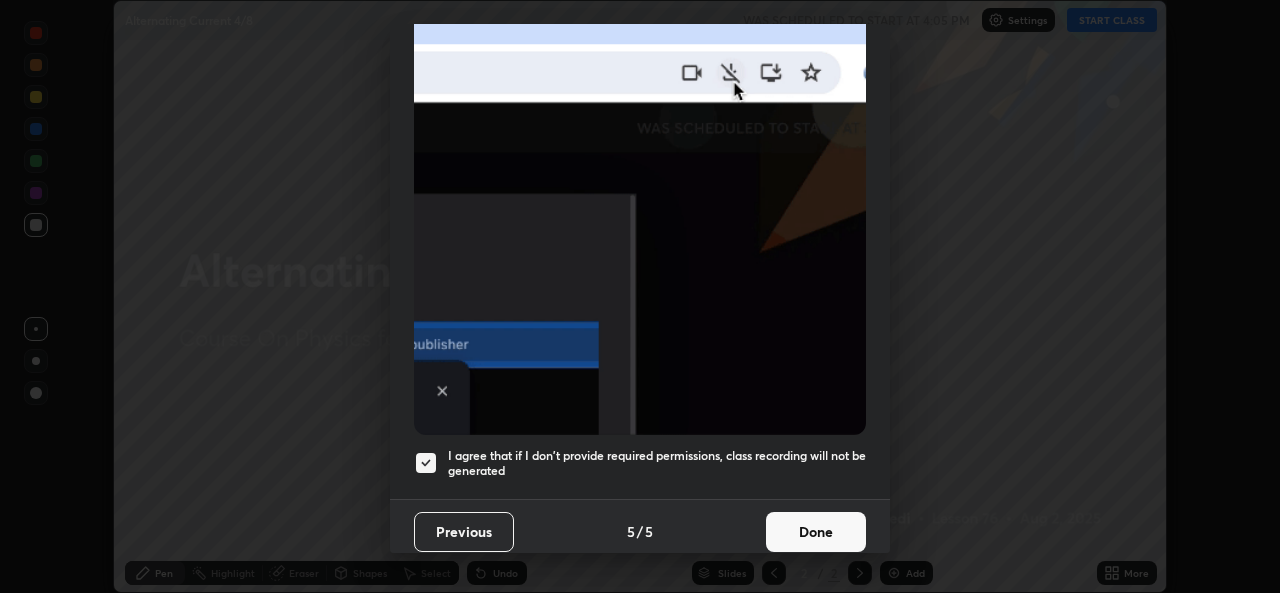 click on "Done" at bounding box center [816, 532] 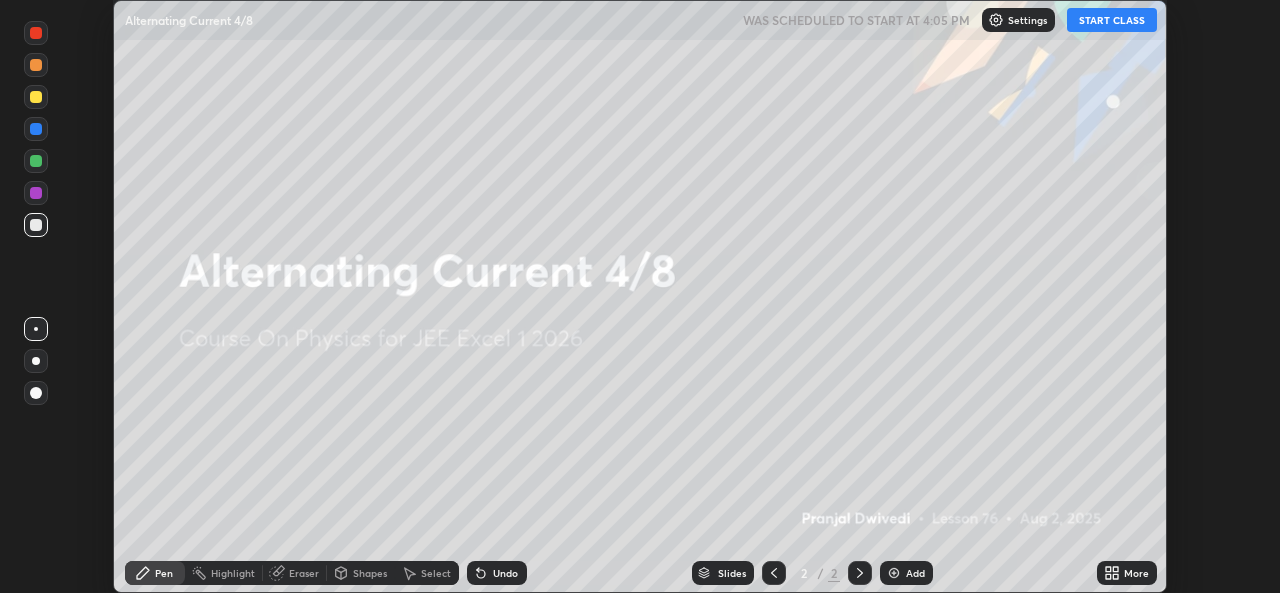 click 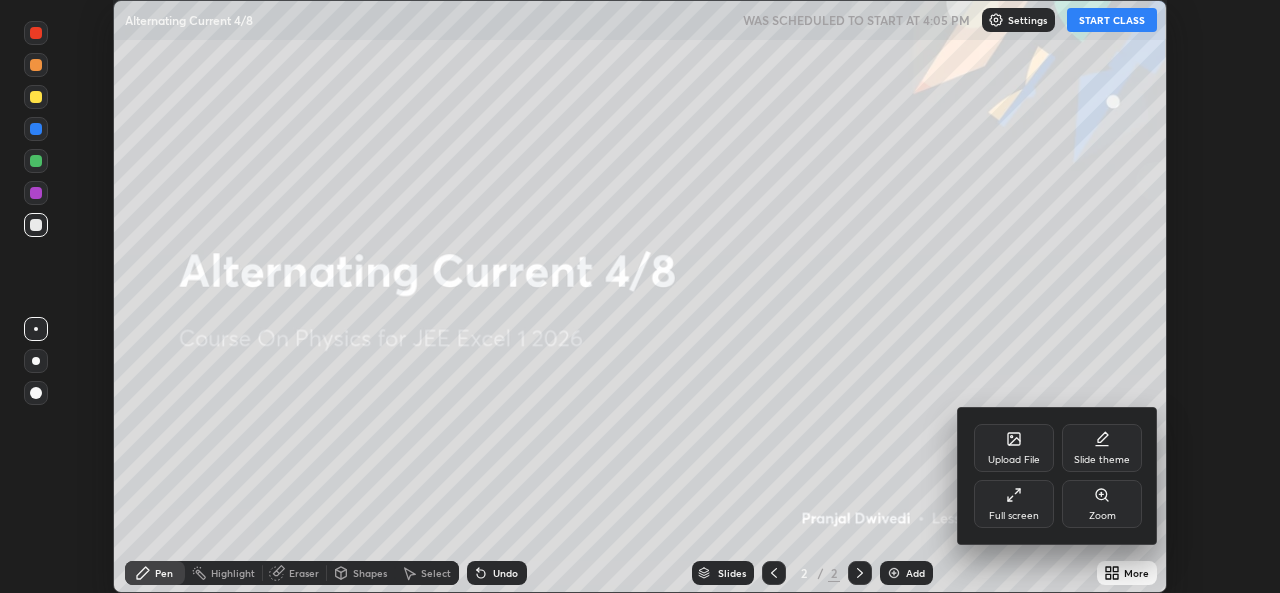 click 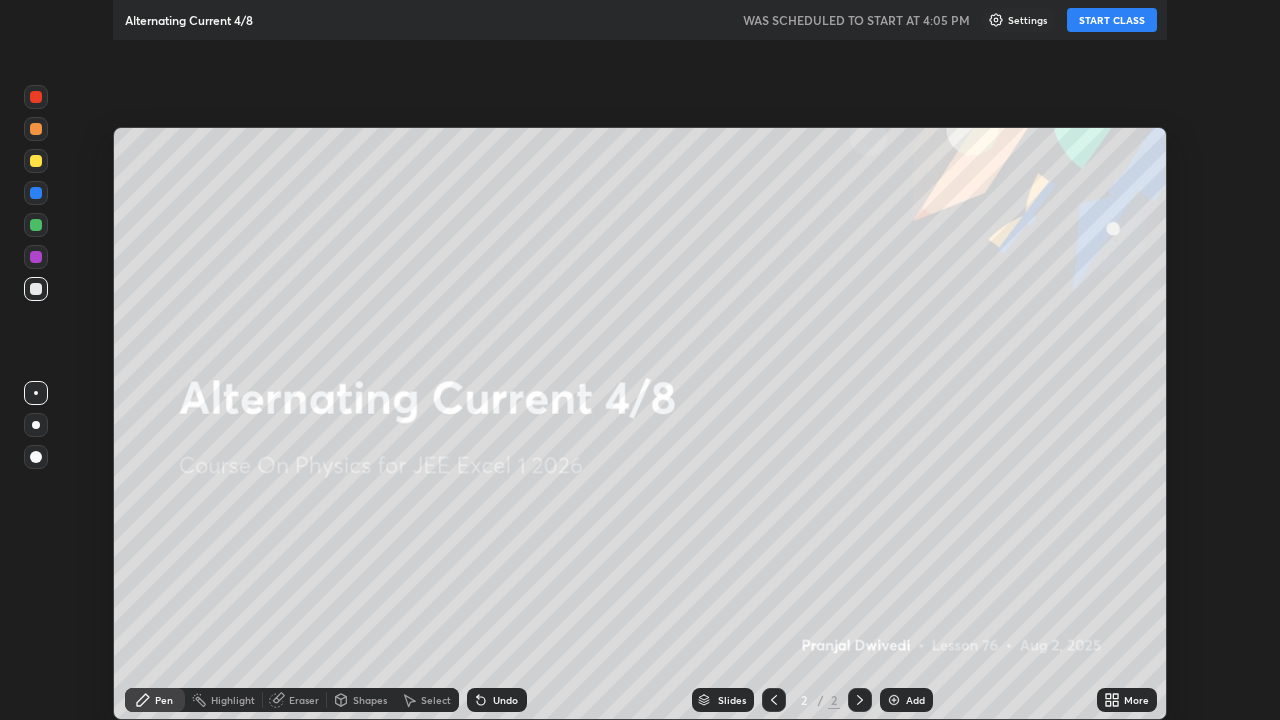 scroll, scrollTop: 99280, scrollLeft: 98720, axis: both 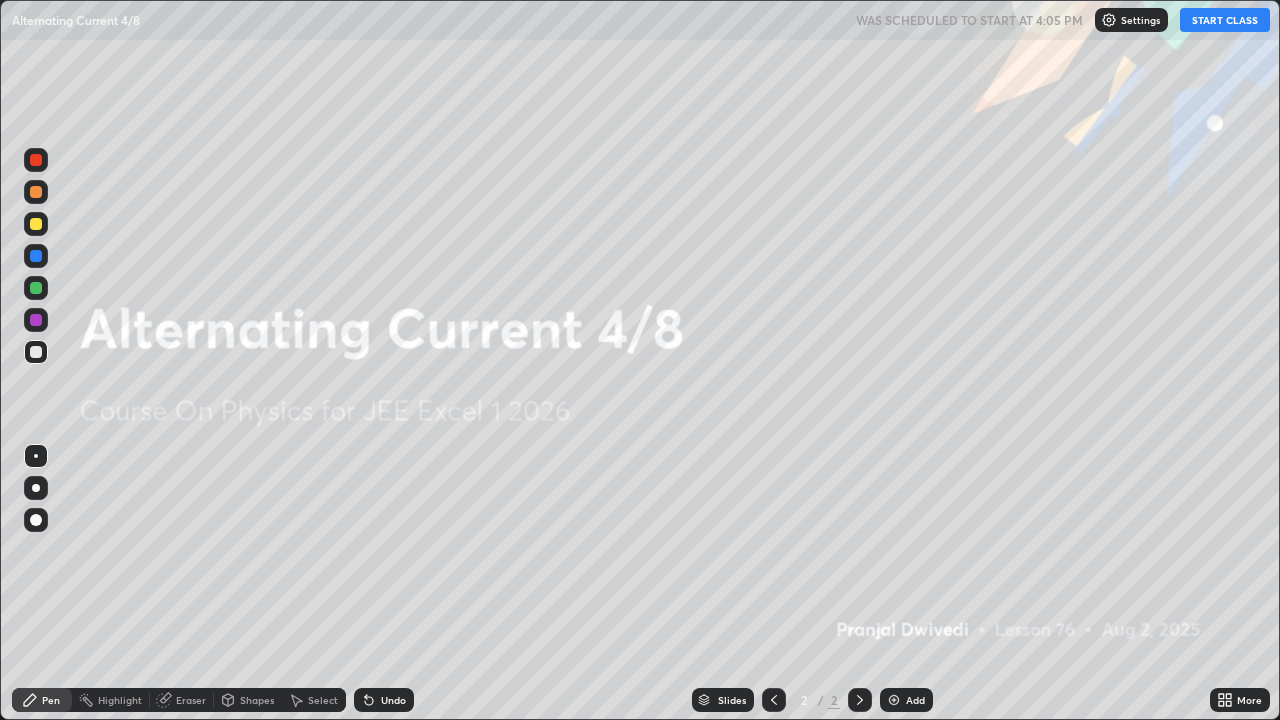 click on "START CLASS" at bounding box center (1225, 20) 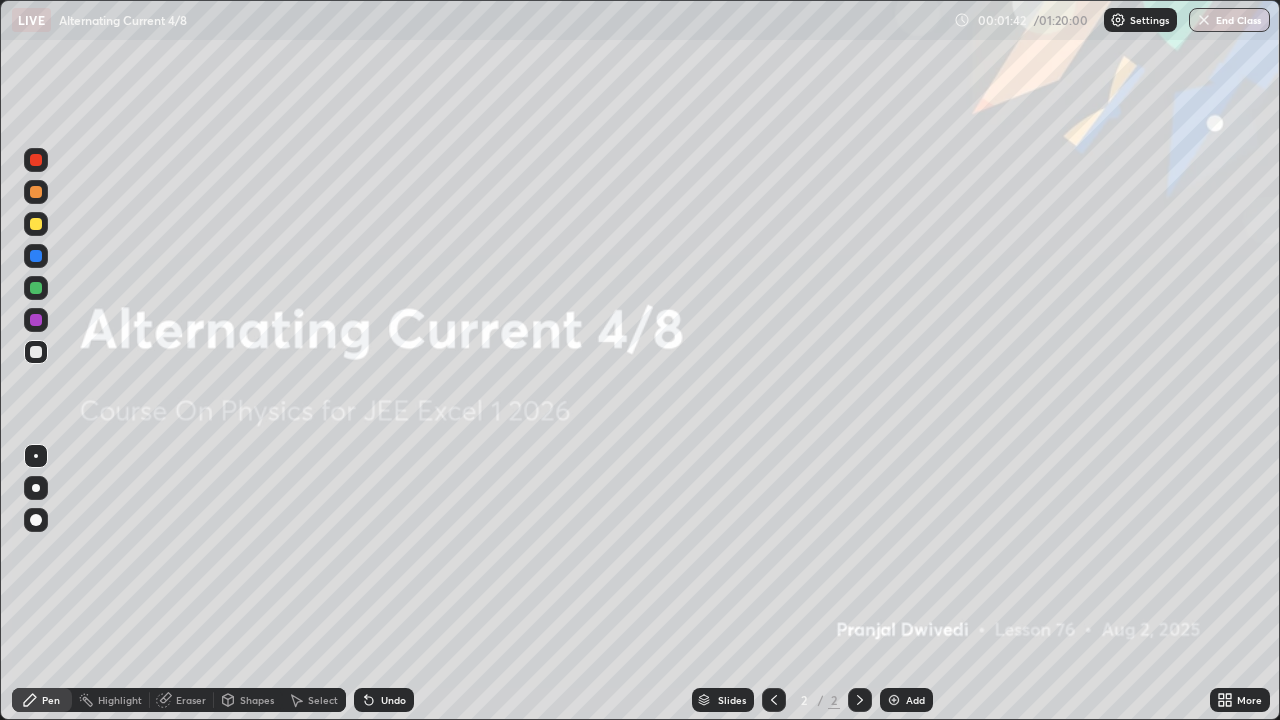 click on "Add" at bounding box center [915, 700] 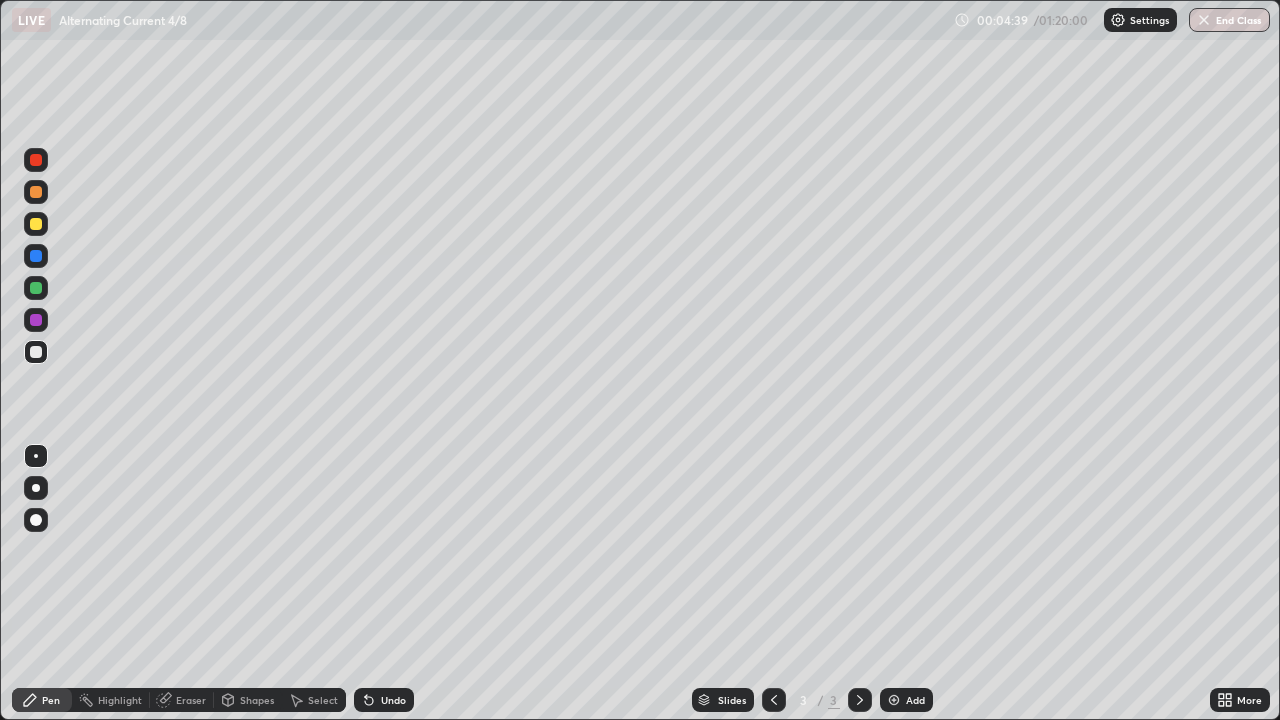click at bounding box center (36, 224) 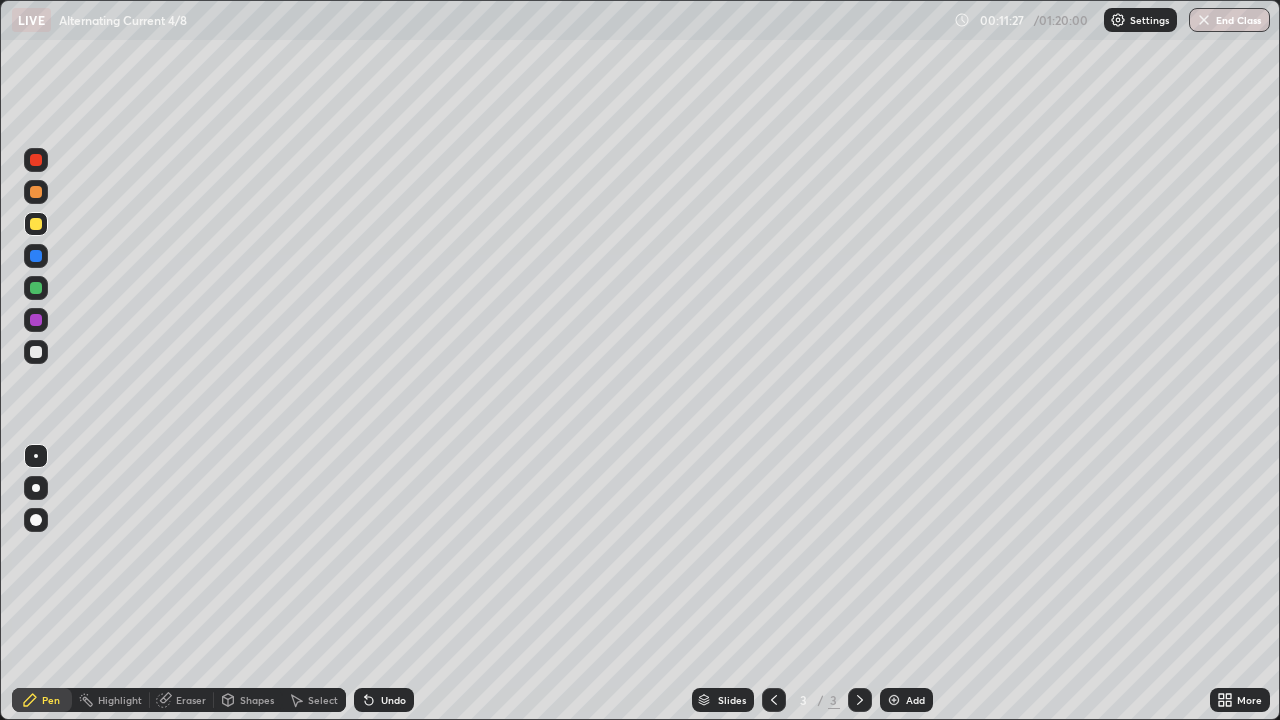 click on "Add" at bounding box center (915, 700) 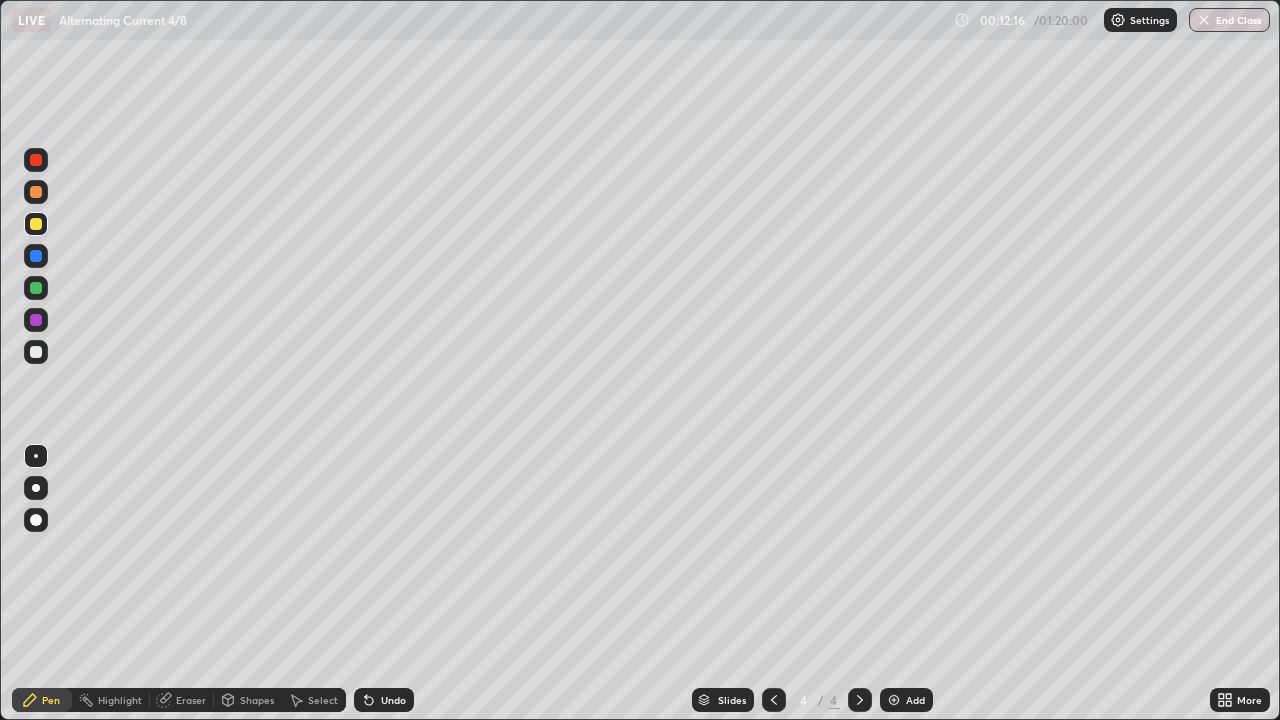 click at bounding box center [36, 192] 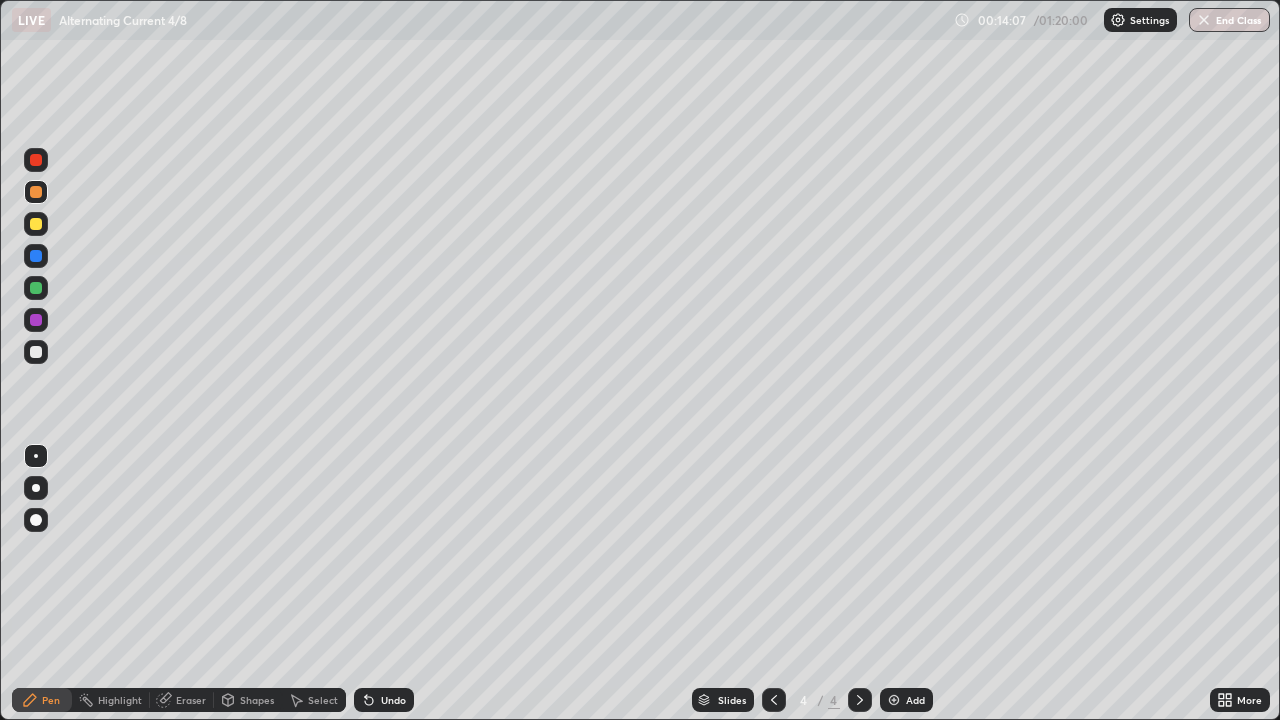 click on "Eraser" at bounding box center [191, 700] 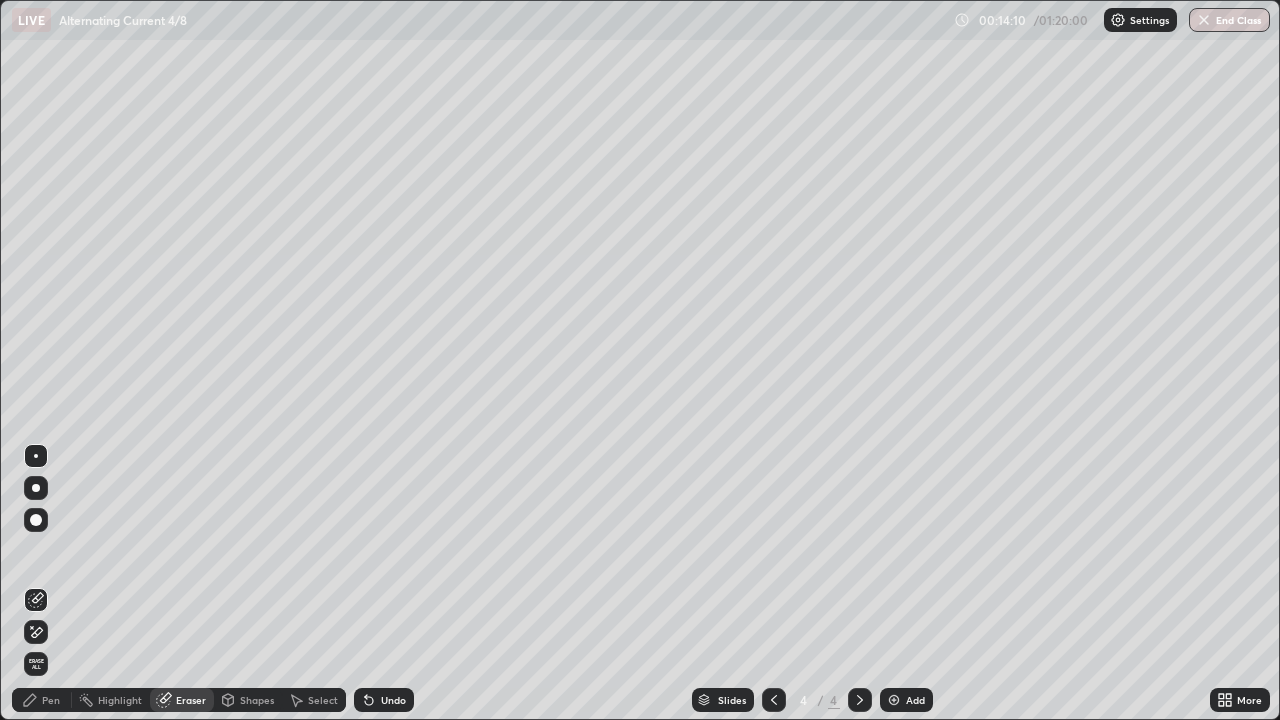 click 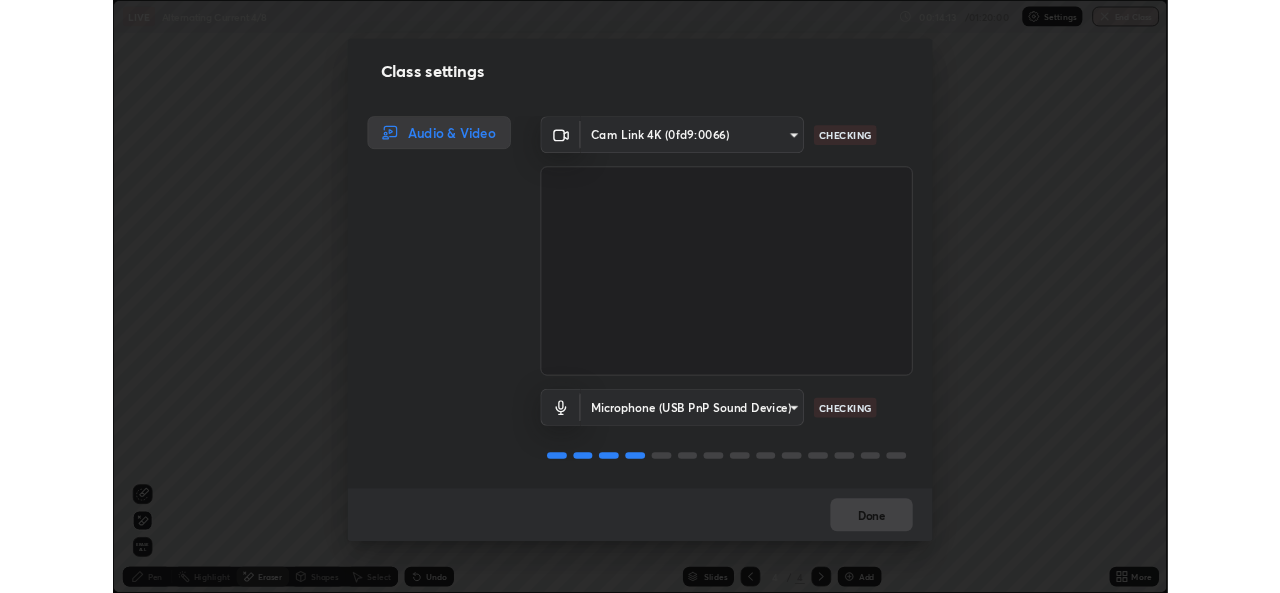 scroll, scrollTop: 2, scrollLeft: 0, axis: vertical 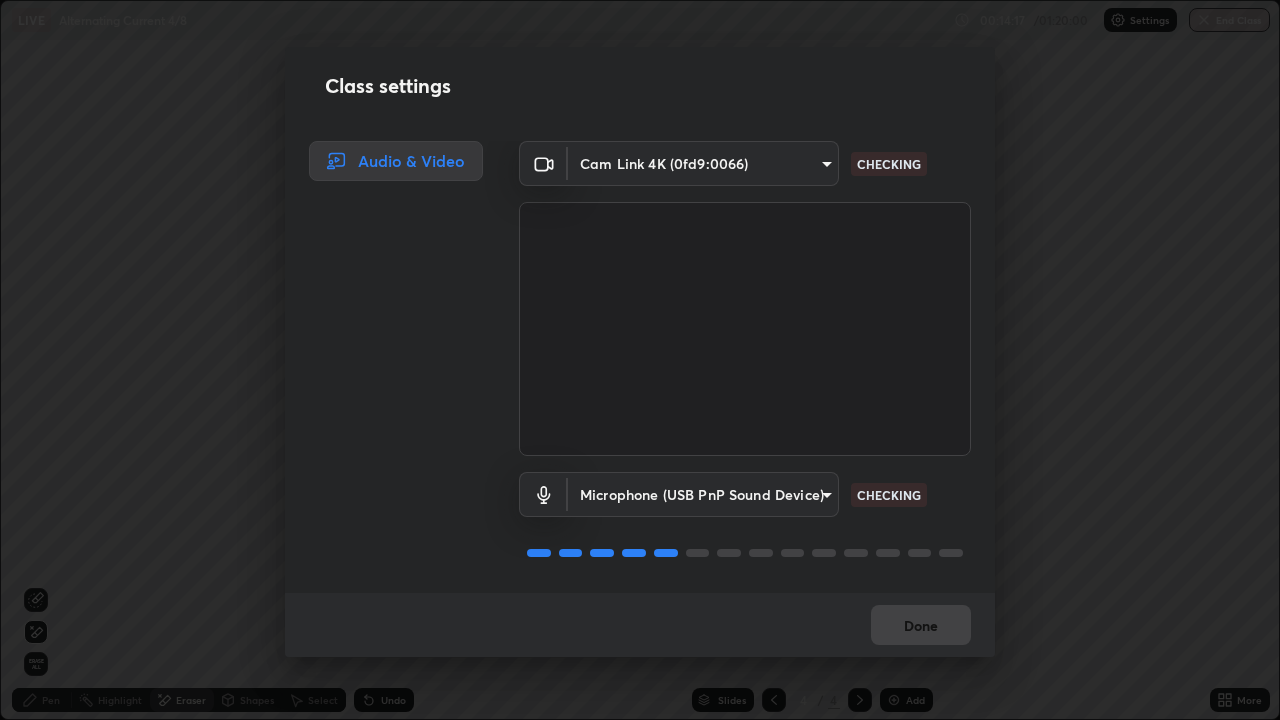click on "Microphone (USB PnP Sound Device) [UUID] CHECKING" at bounding box center (745, 522) 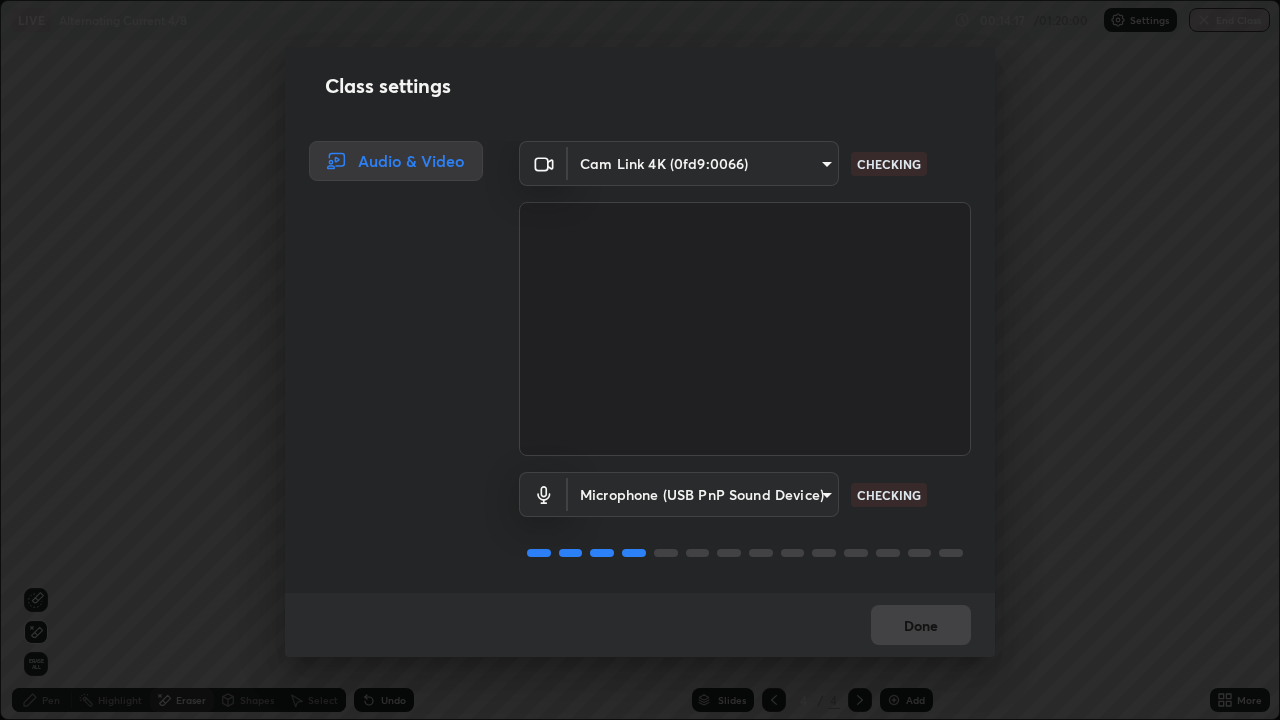 click at bounding box center [745, 553] 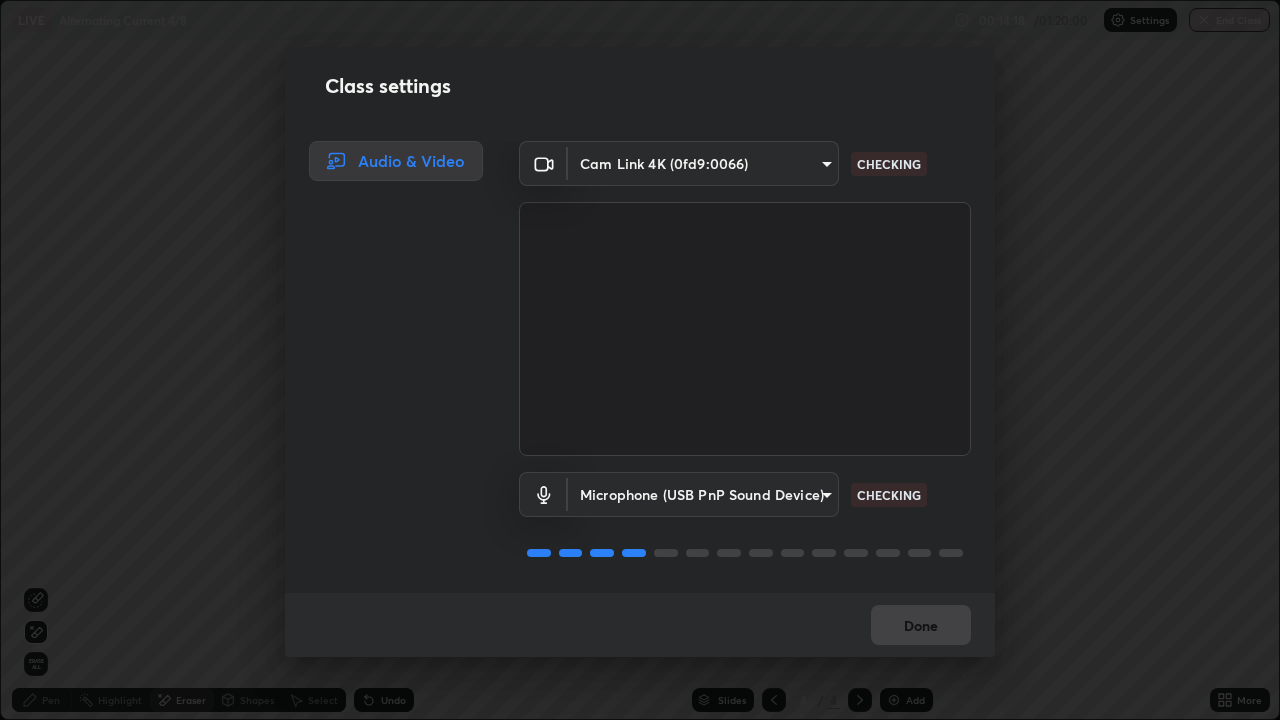 click on "Microphone (USB PnP Sound Device) [UUID] CHECKING" at bounding box center [745, 522] 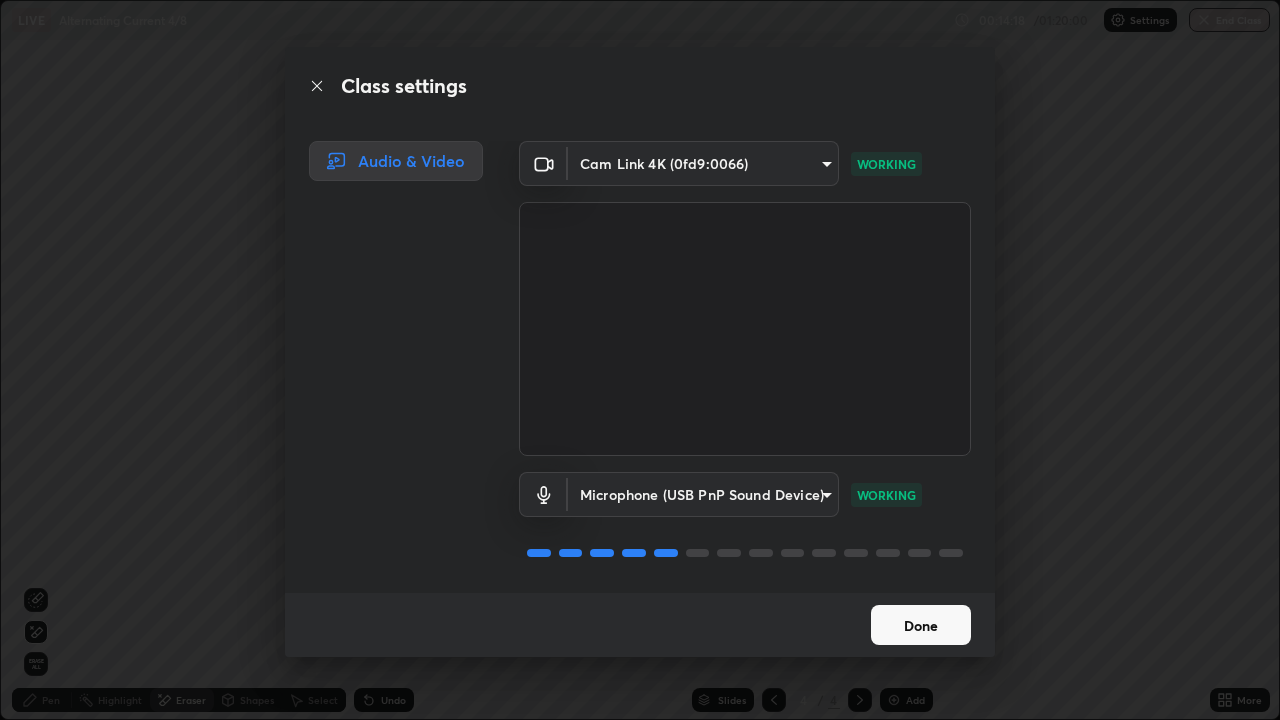 click on "Microphone (USB PnP Sound Device) [UUID] WORKING" at bounding box center [745, 522] 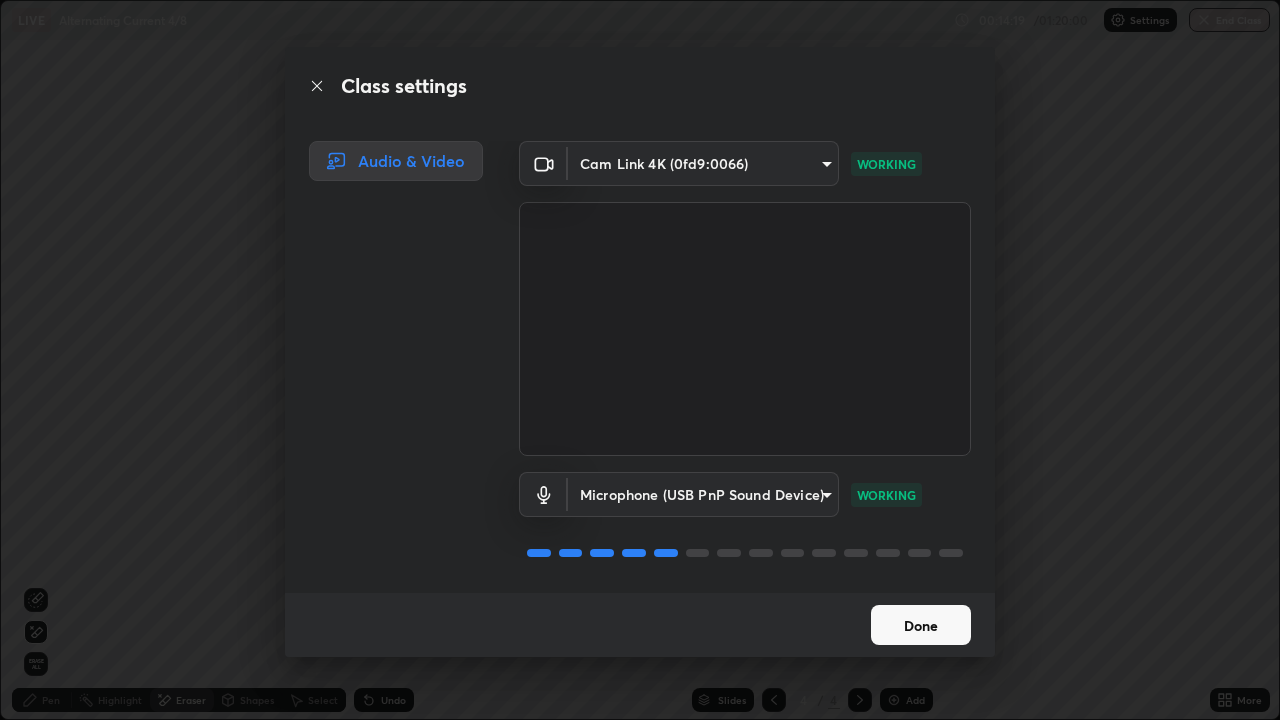 click on "Done" at bounding box center [921, 625] 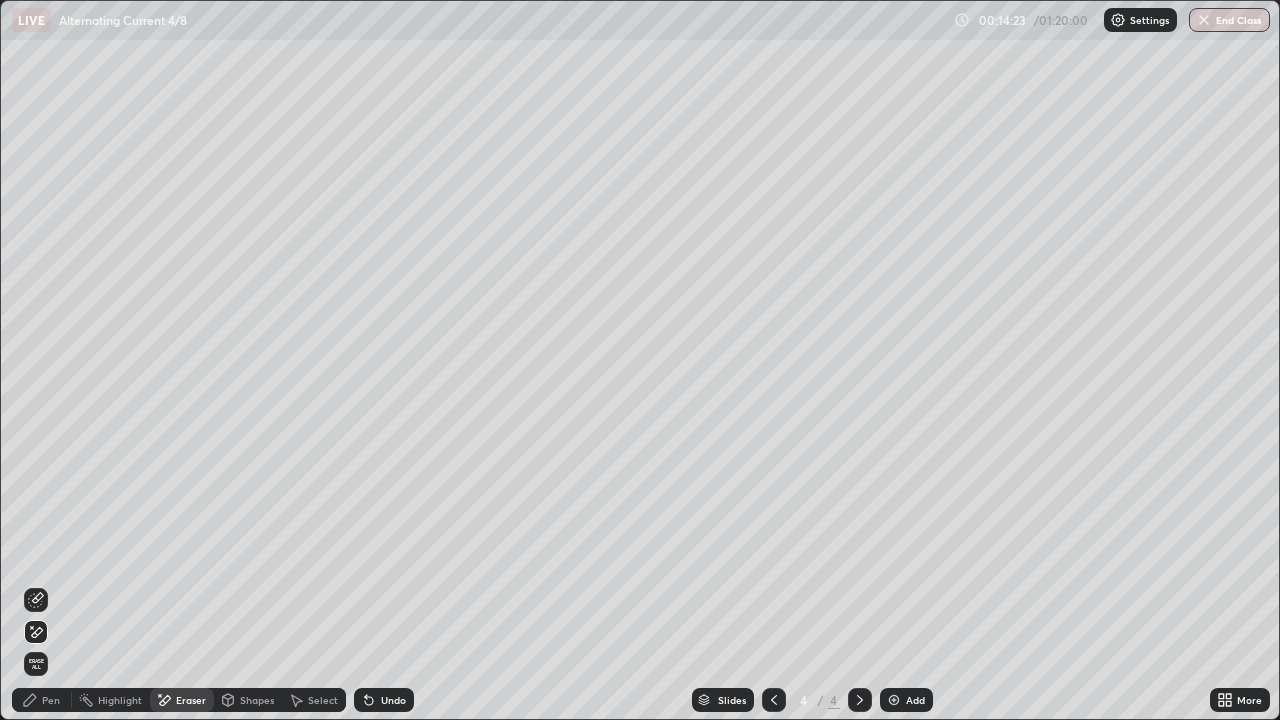click on "Pen" at bounding box center [42, 700] 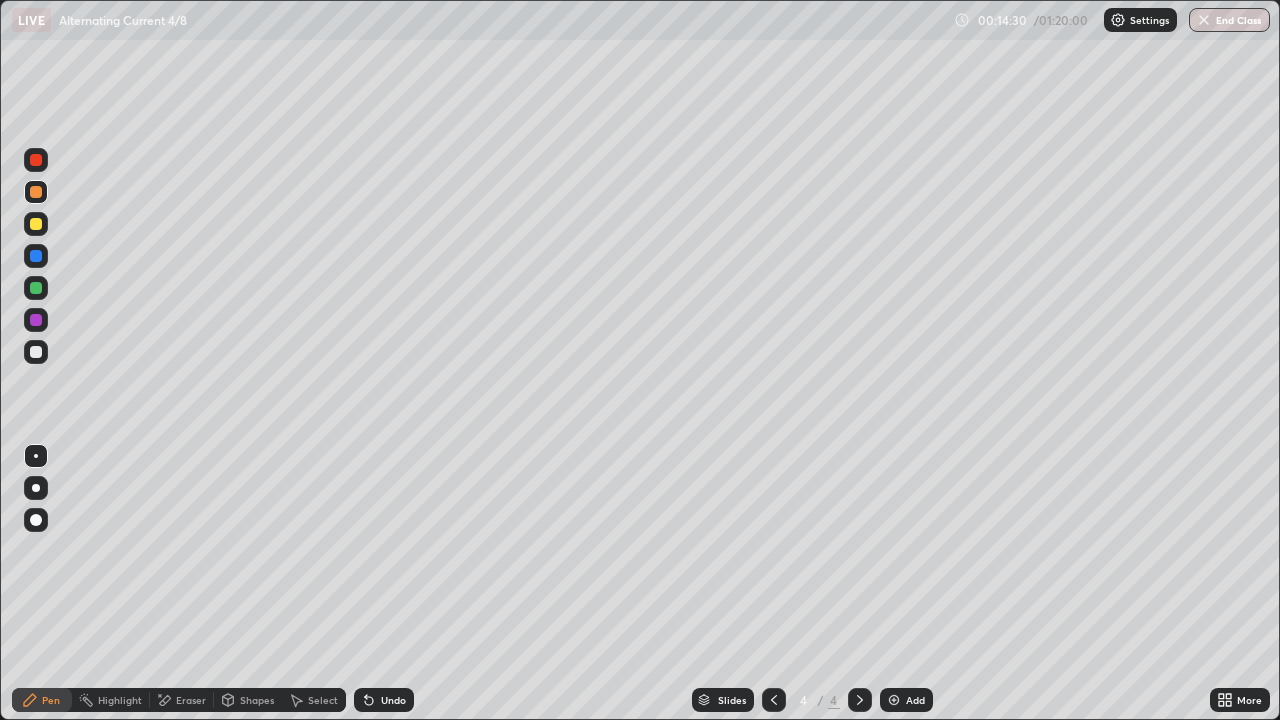 click on "Eraser" at bounding box center [191, 700] 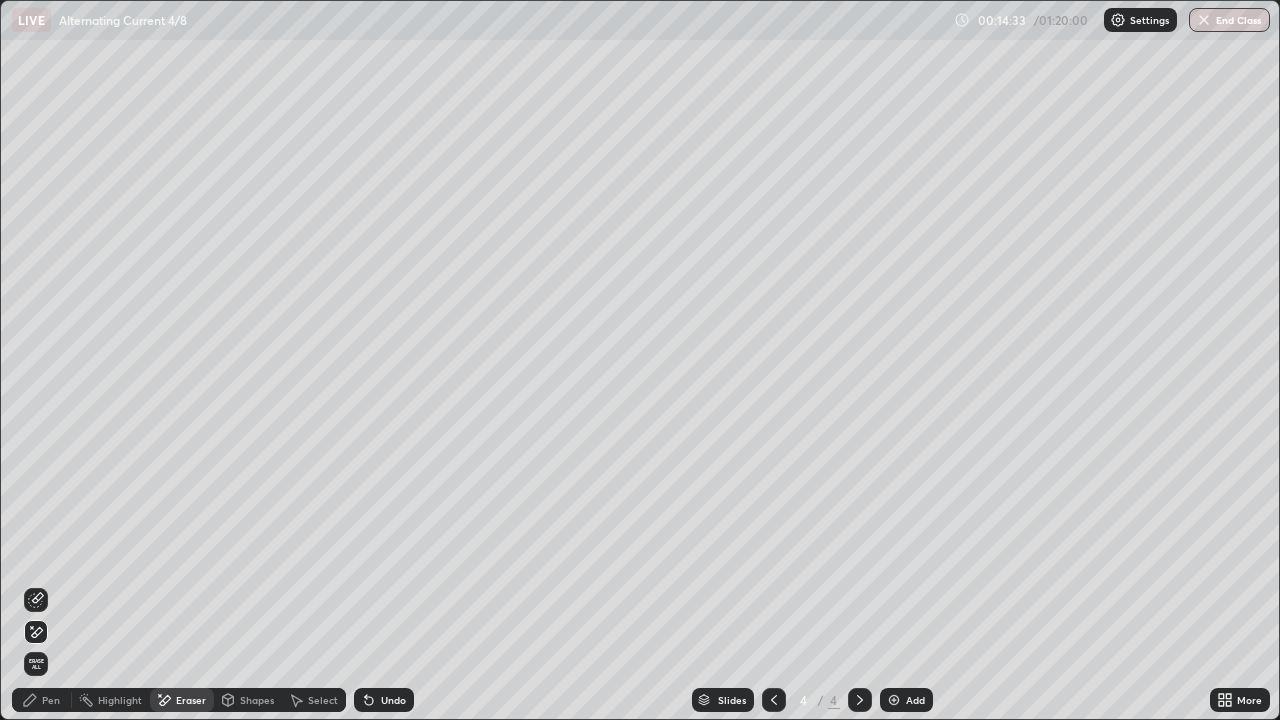 click on "Pen" at bounding box center (42, 700) 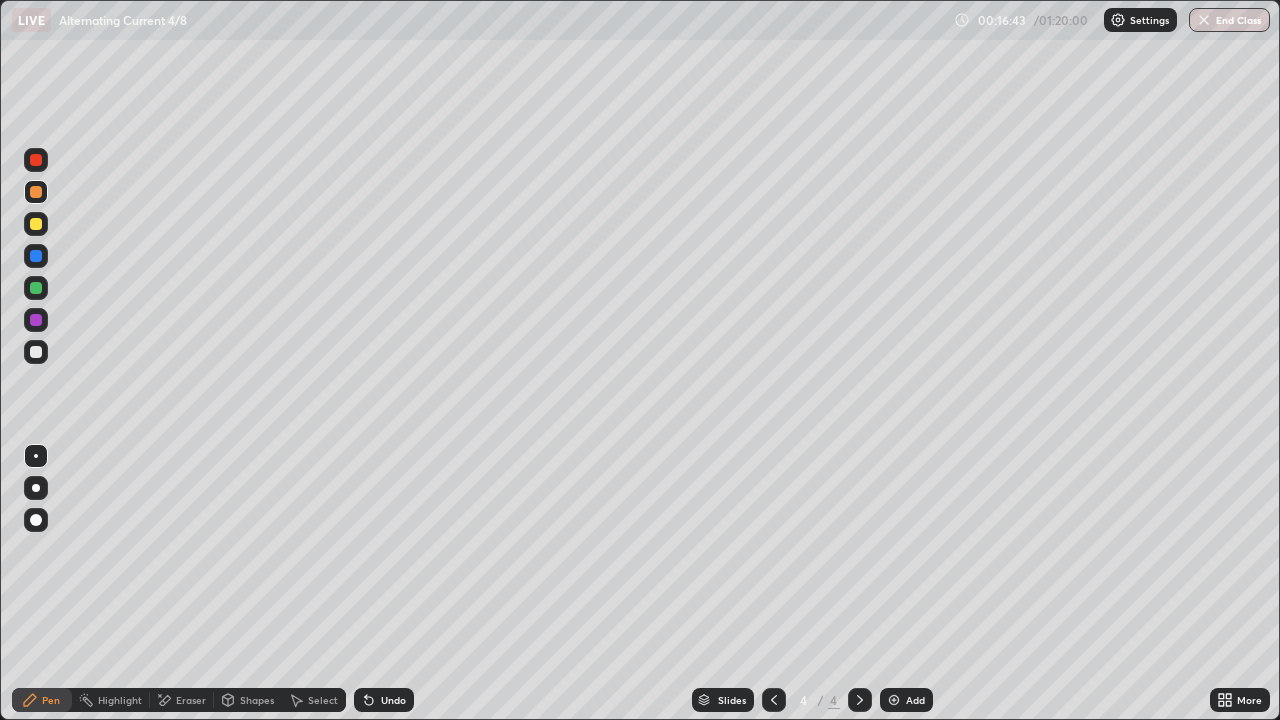 click on "Select" at bounding box center (323, 700) 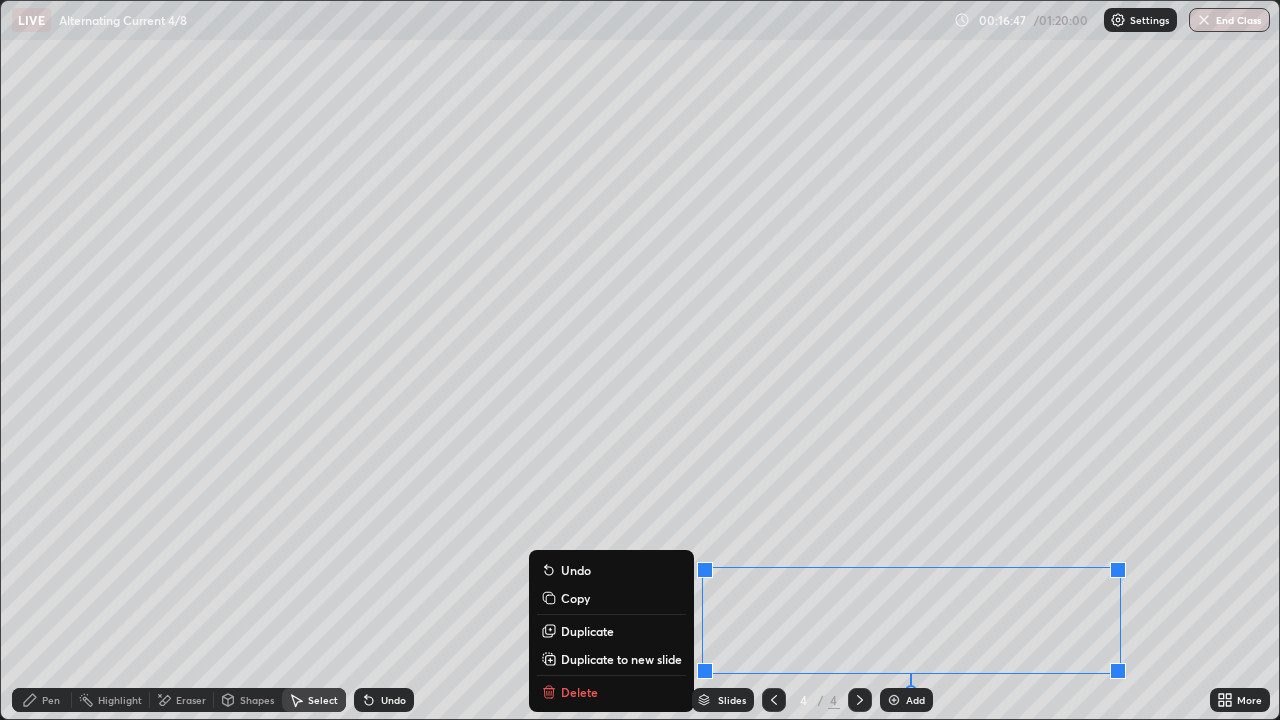click on "Duplicate to new slide" at bounding box center (621, 659) 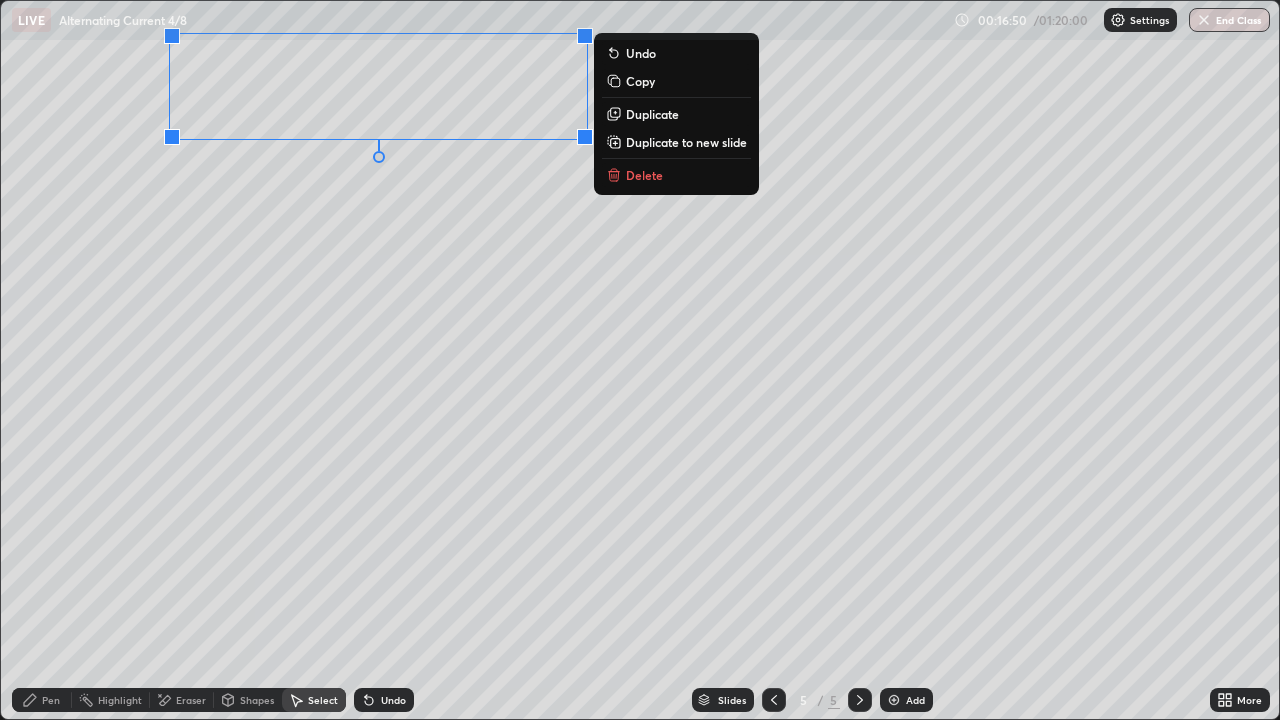 click on "Pen" at bounding box center (51, 700) 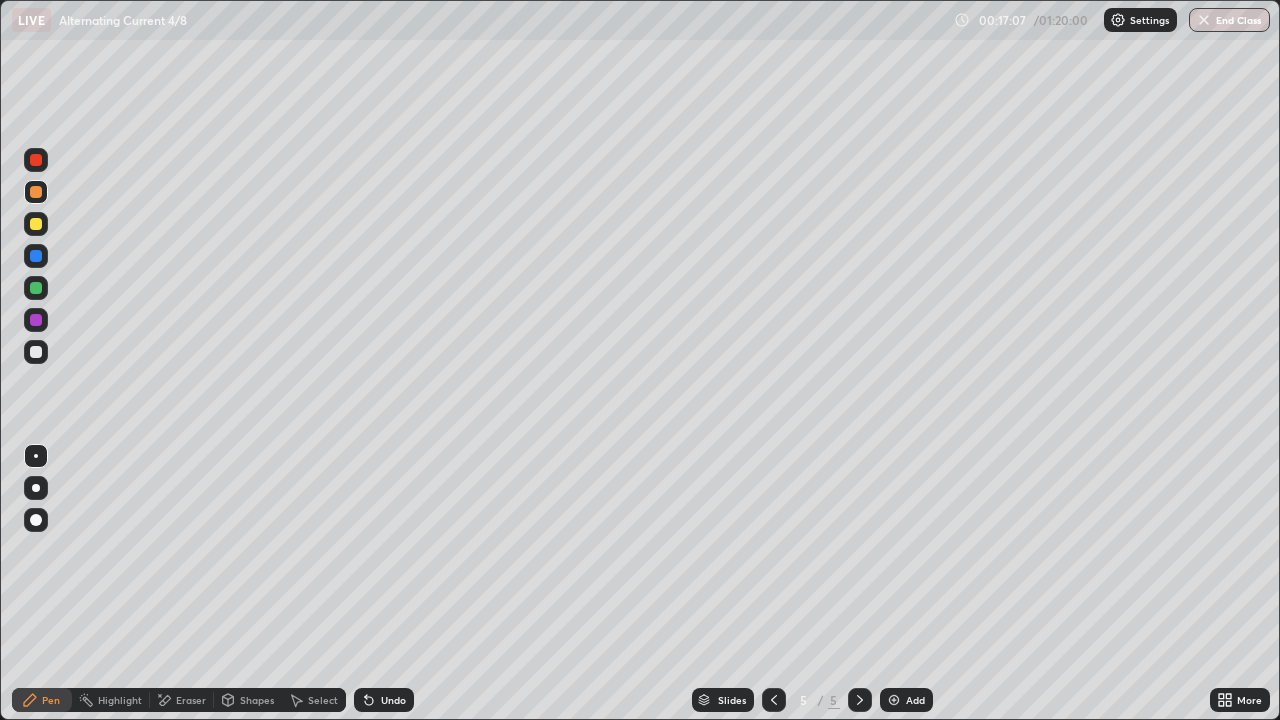 click at bounding box center (36, 224) 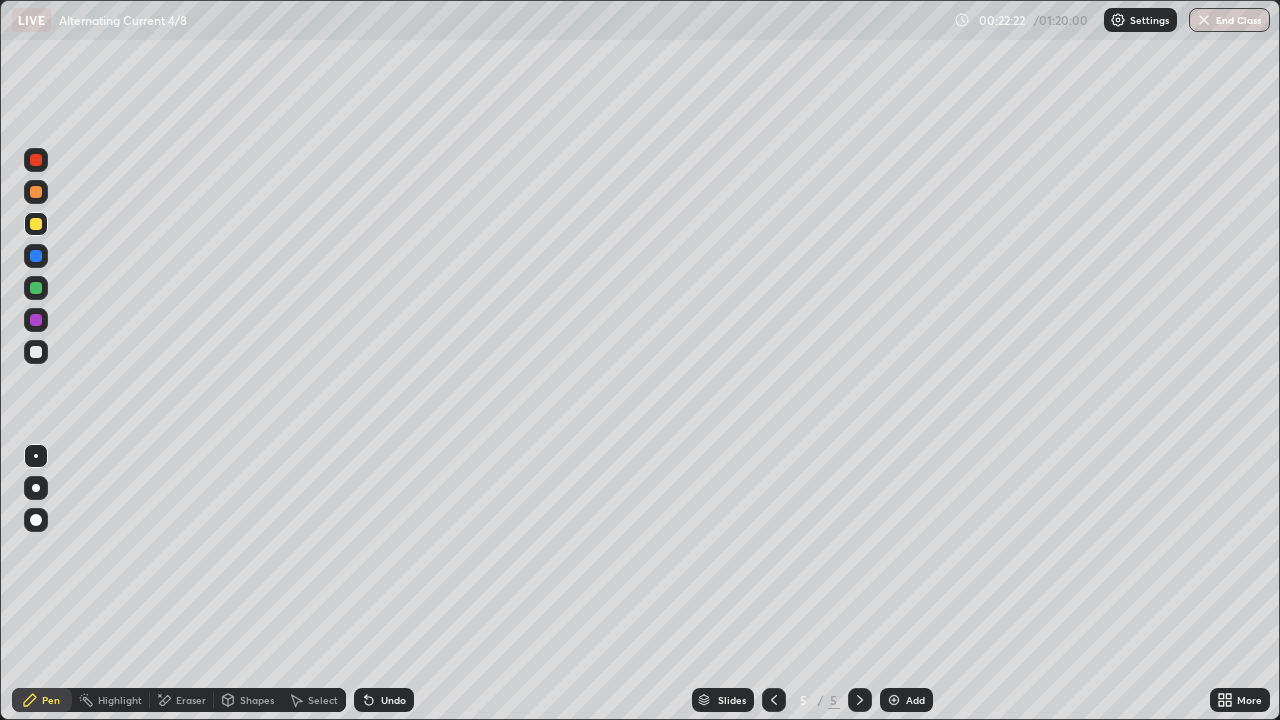 click on "Add" at bounding box center [915, 700] 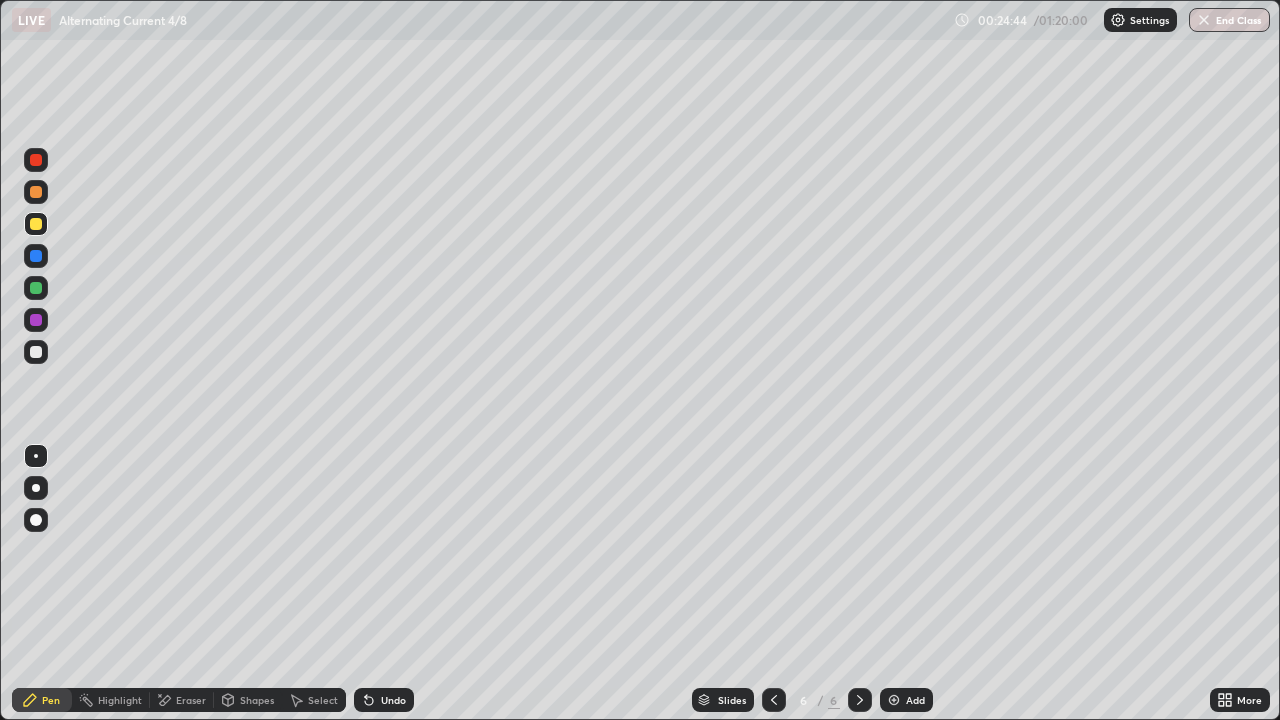 click on "Undo" at bounding box center [393, 700] 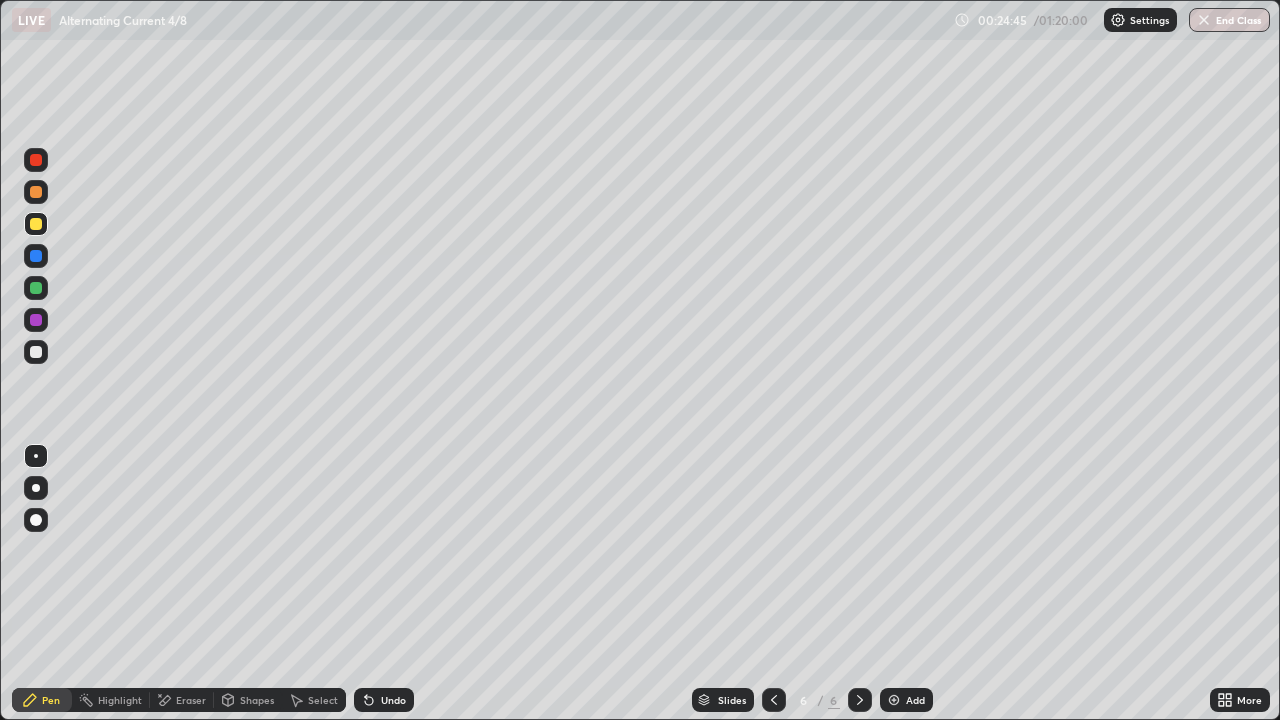 click on "Undo" at bounding box center (384, 700) 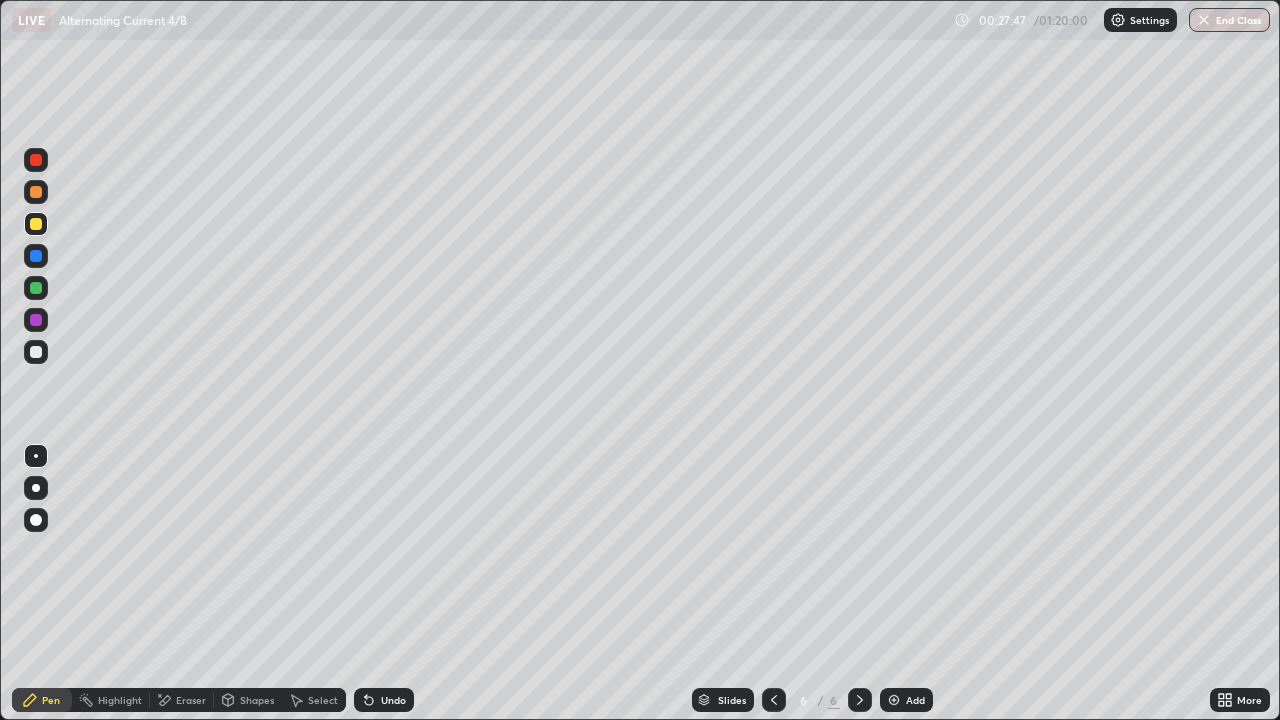 click on "Add" at bounding box center (915, 700) 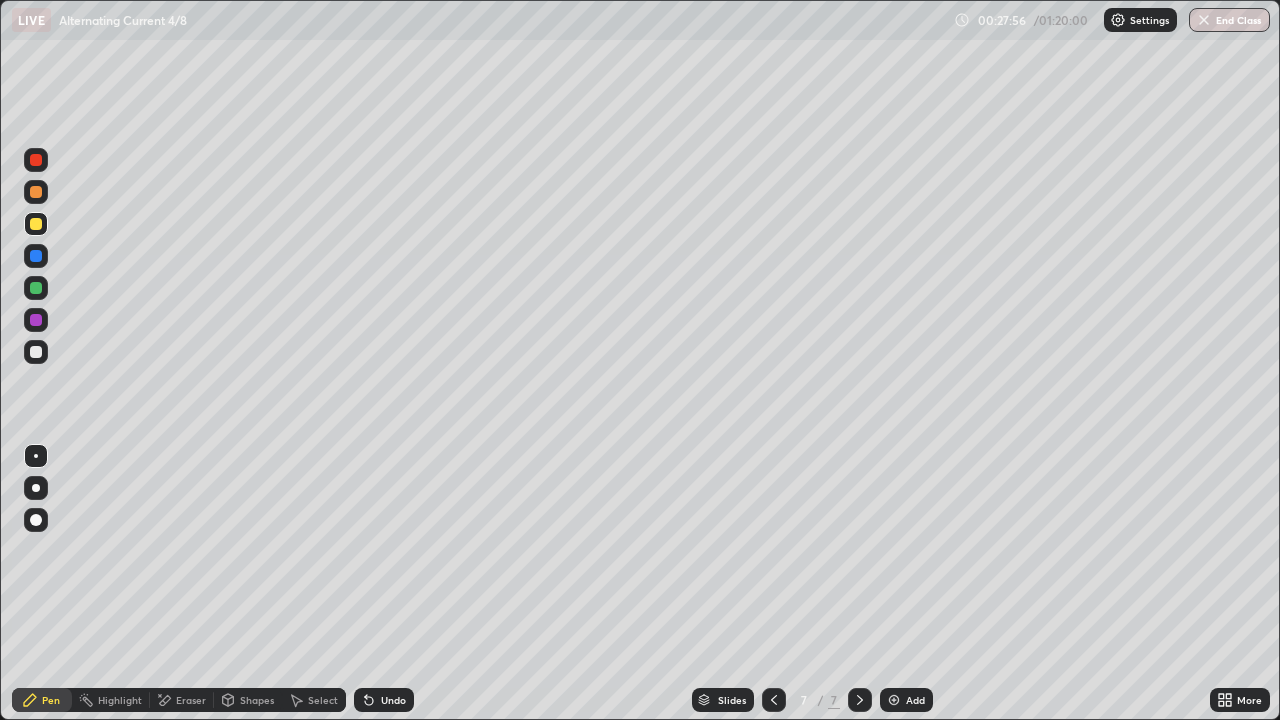 click on "Undo" at bounding box center (384, 700) 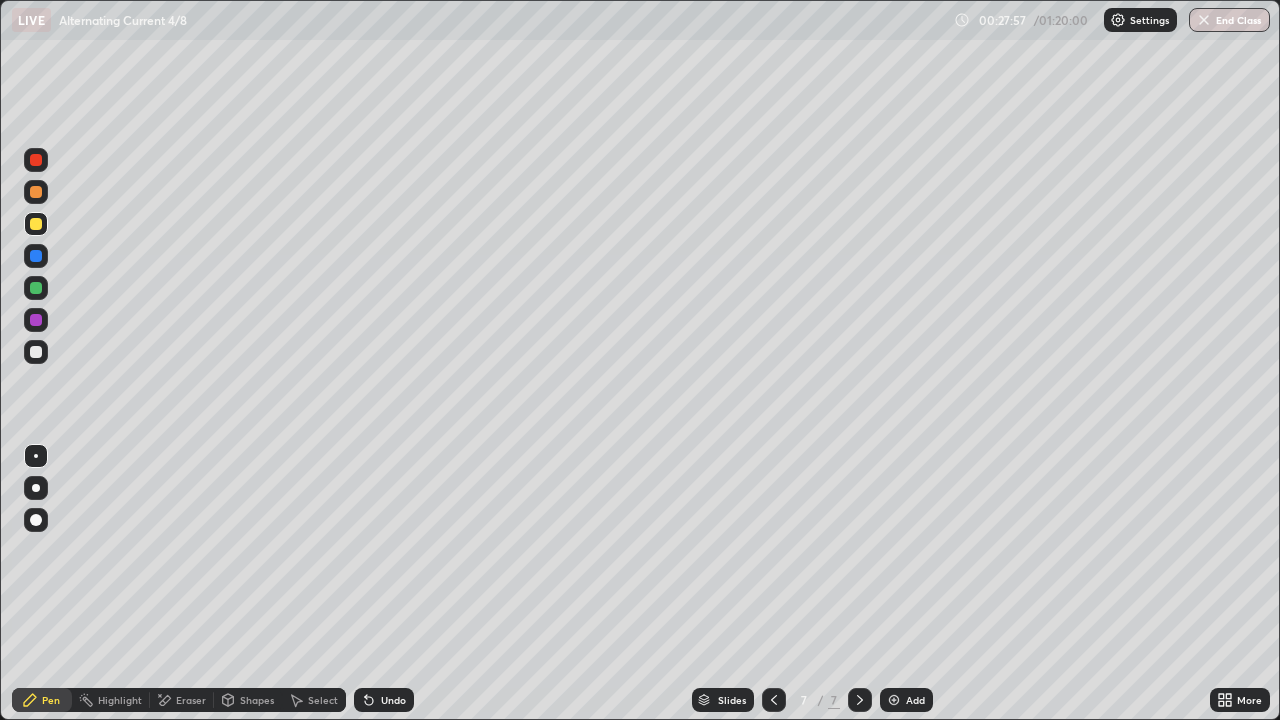 click on "Undo" at bounding box center (384, 700) 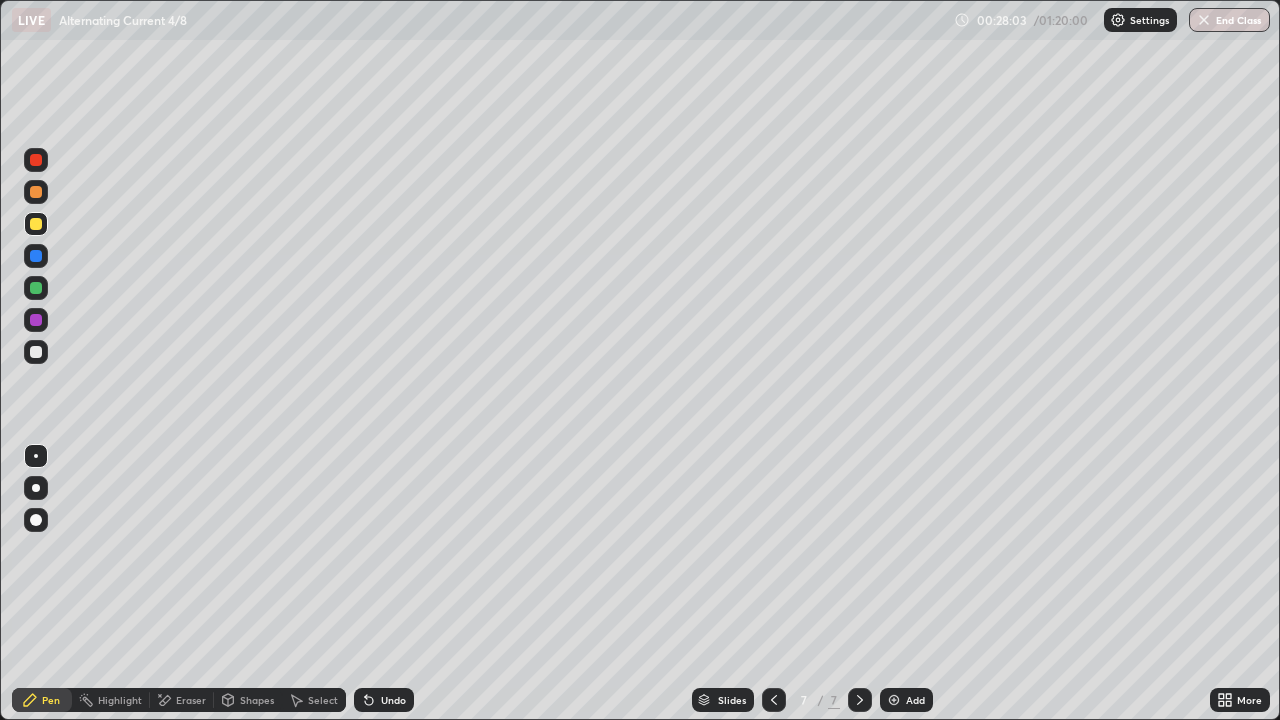click at bounding box center [36, 288] 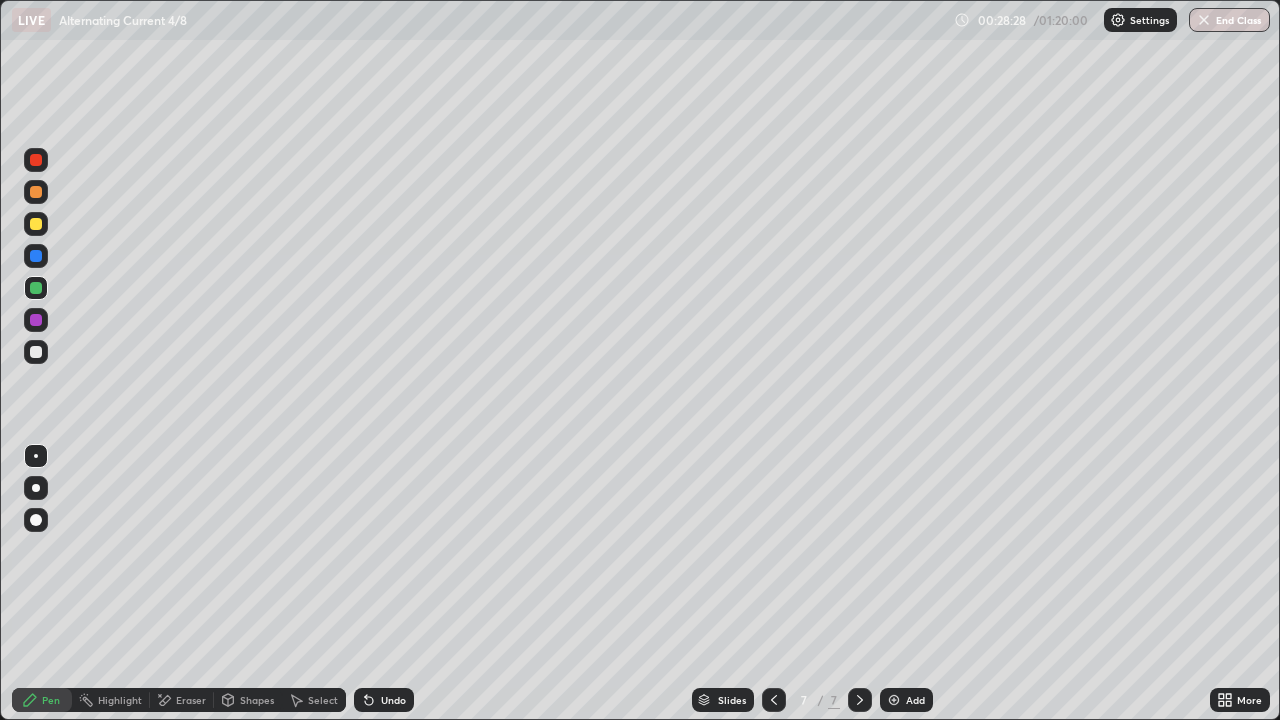 click at bounding box center [36, 352] 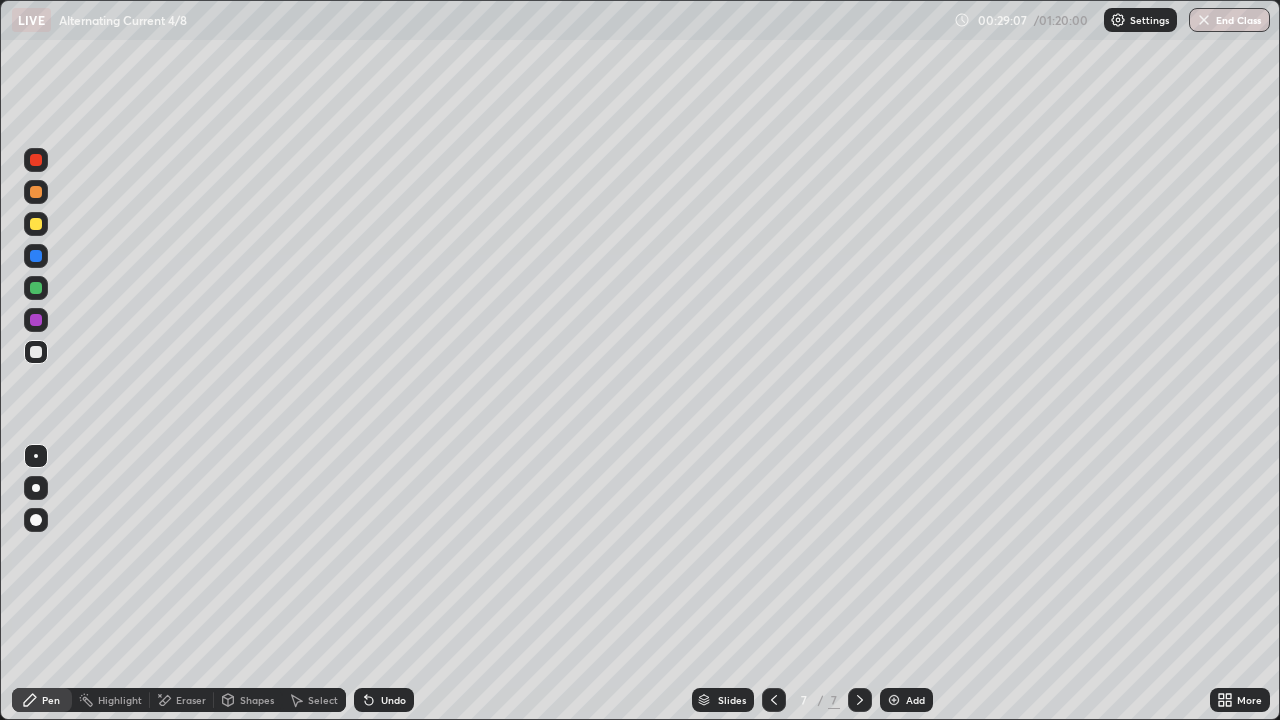 click on "Undo" at bounding box center (393, 700) 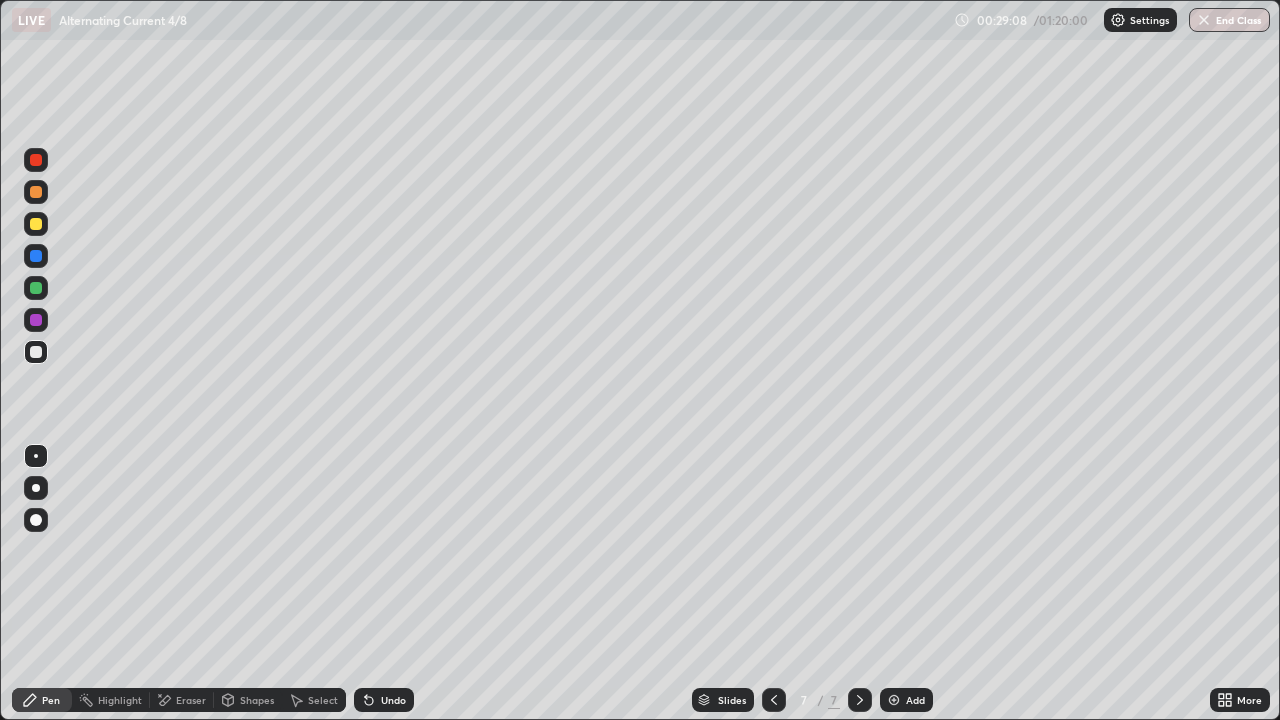 click on "Undo" at bounding box center (384, 700) 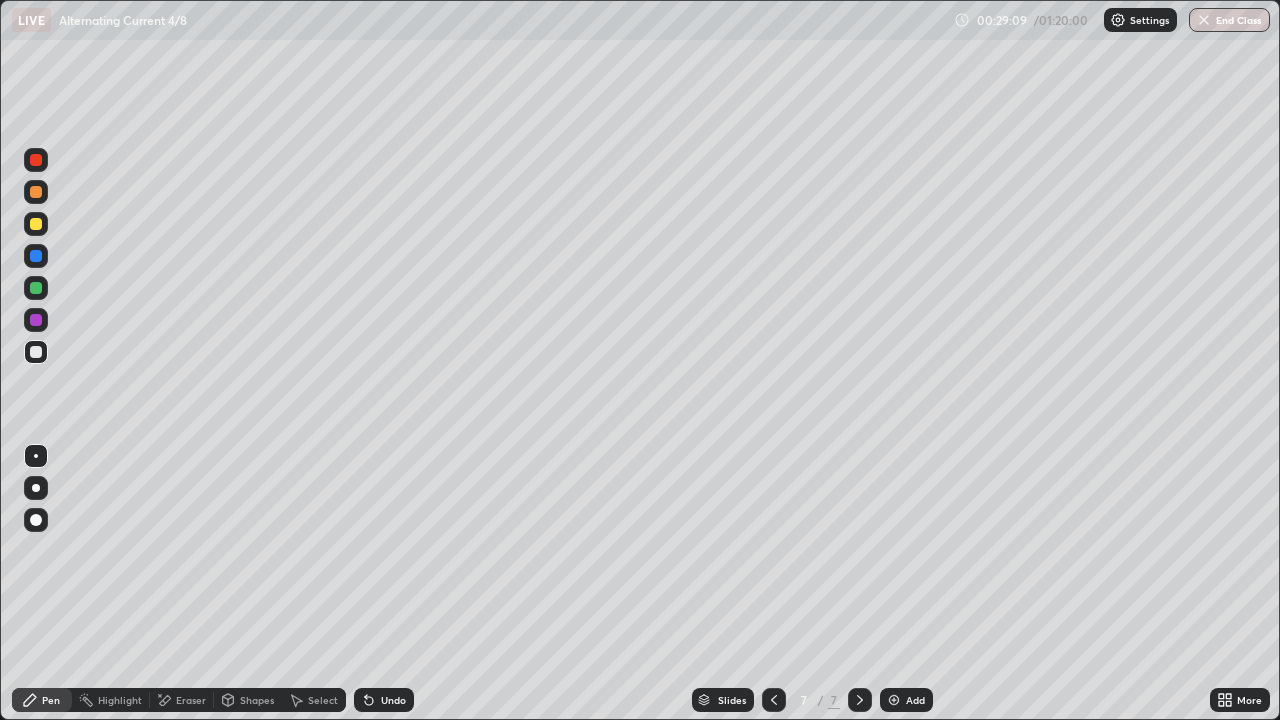 click on "Undo" at bounding box center (393, 700) 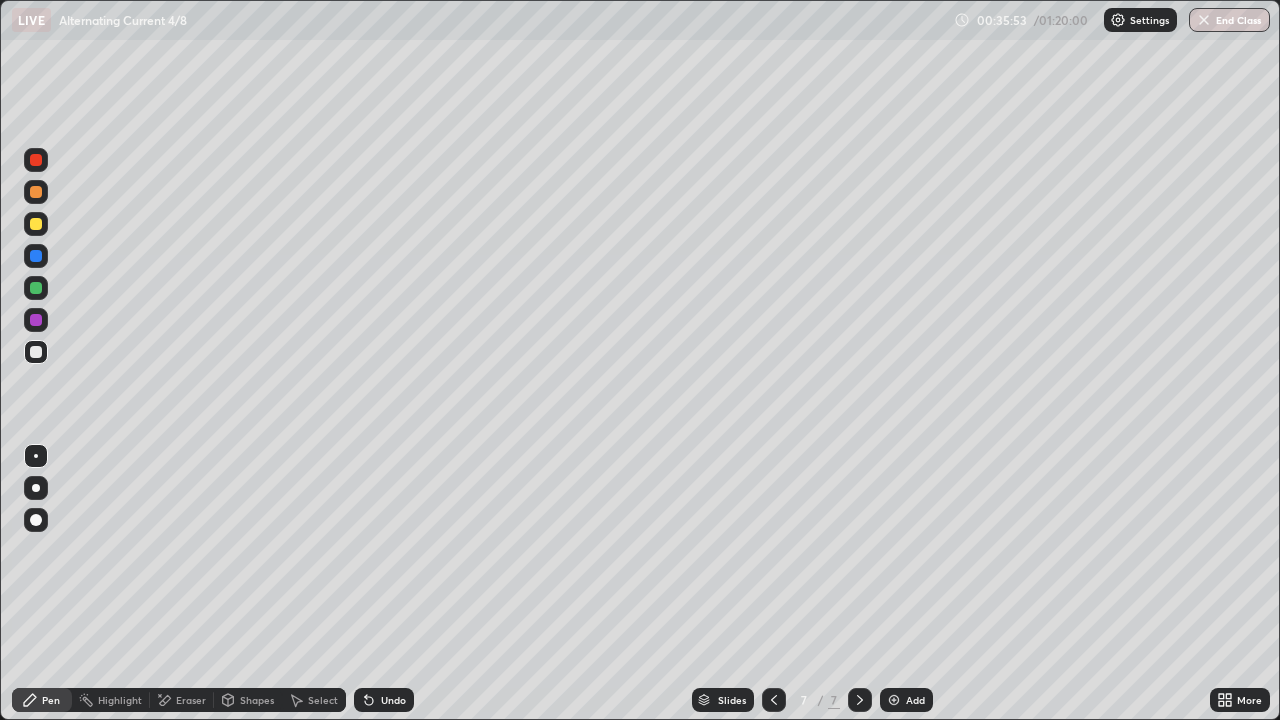 click on "Add" at bounding box center (906, 700) 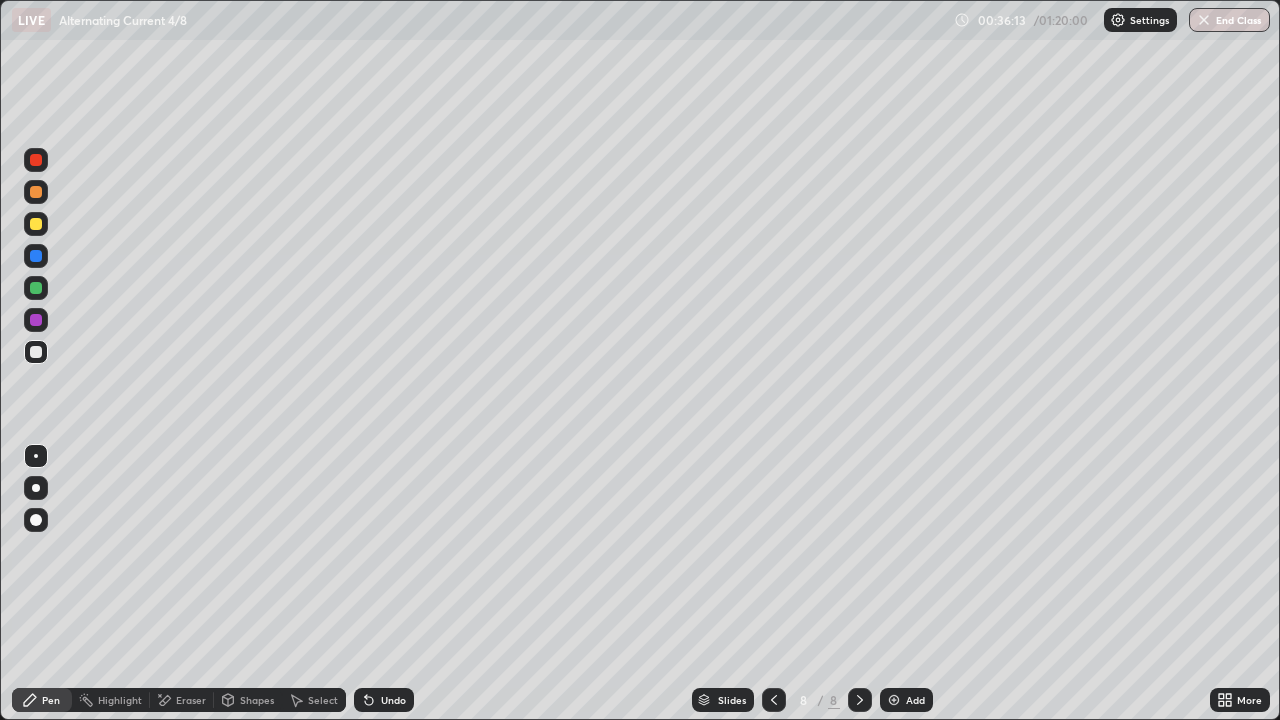 click at bounding box center [36, 488] 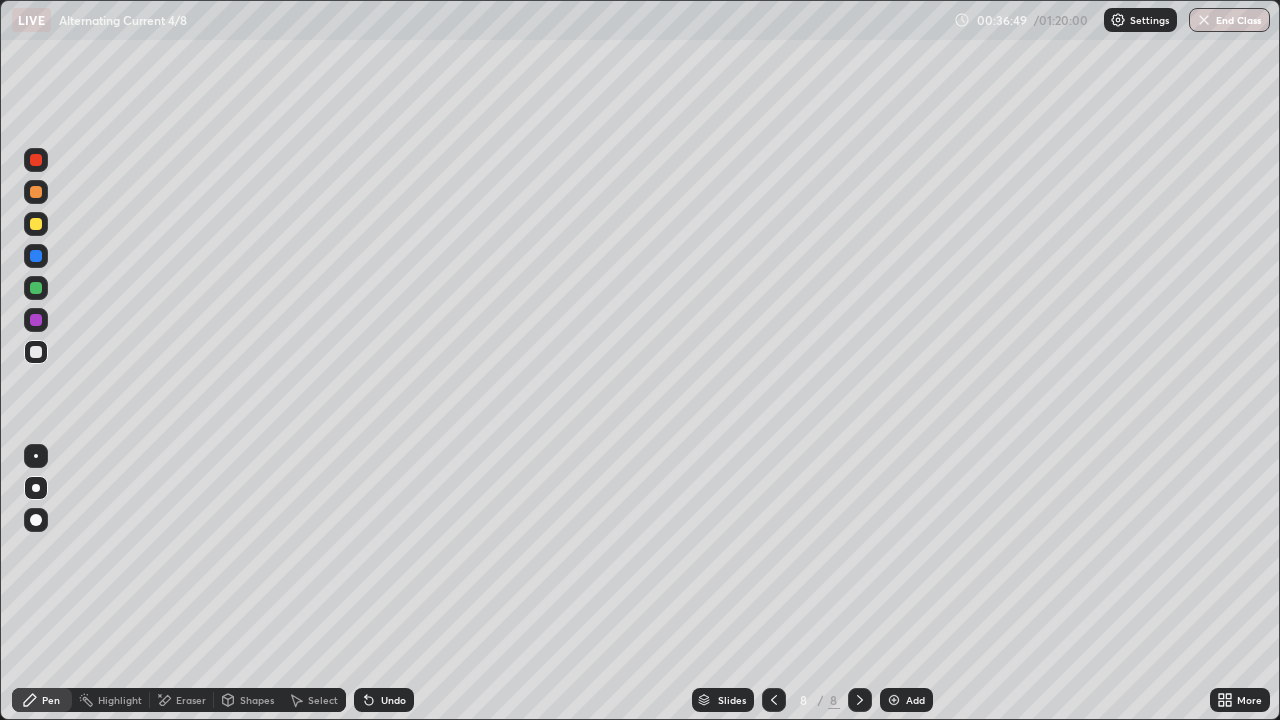 click 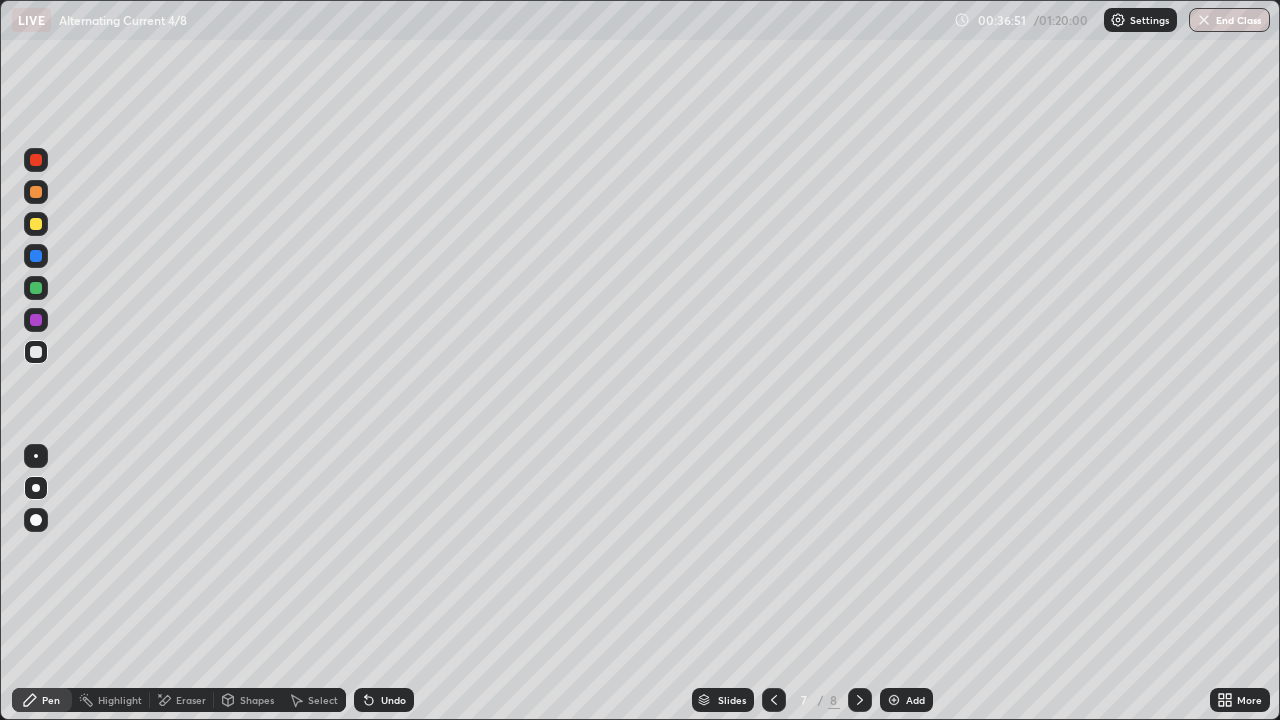 click at bounding box center [860, 700] 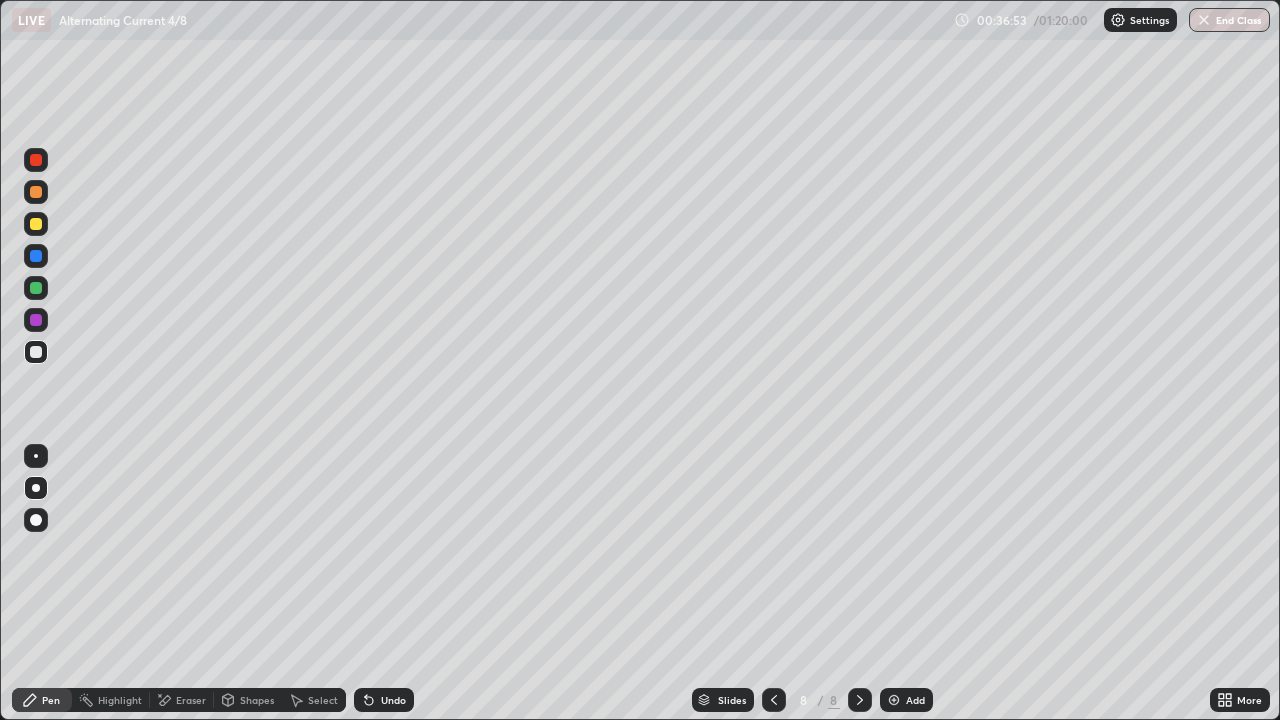 click 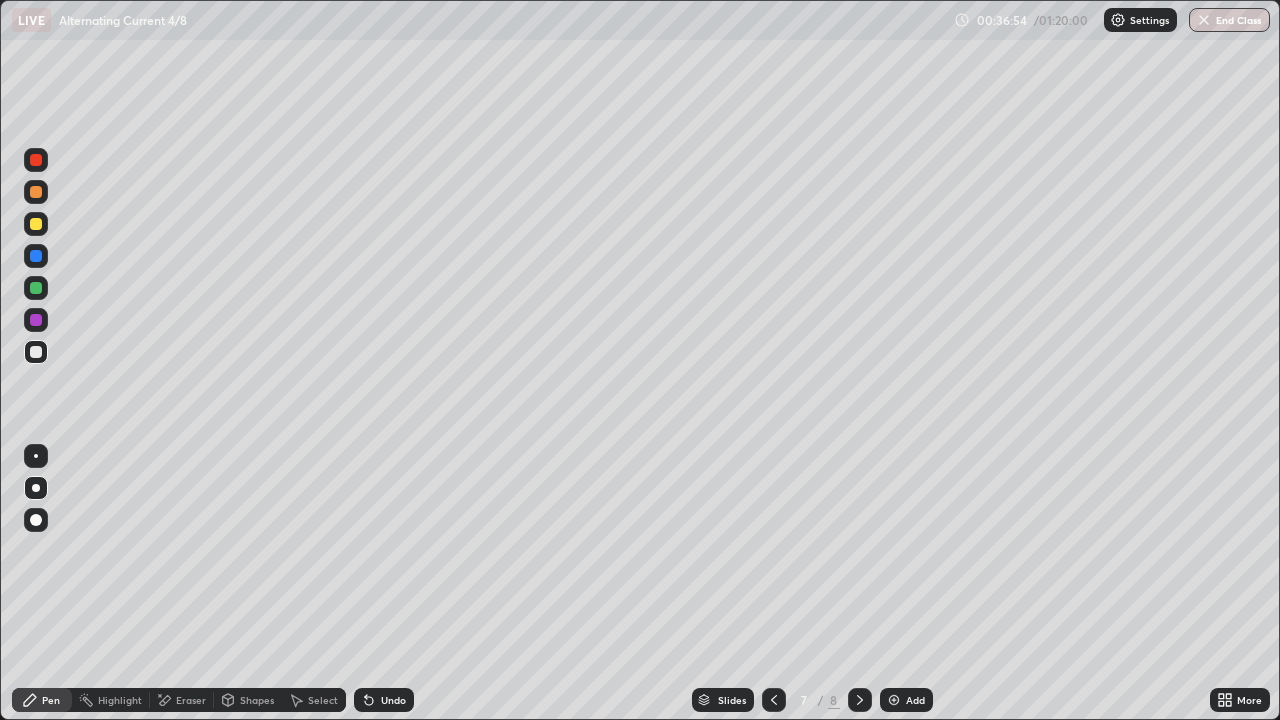 click 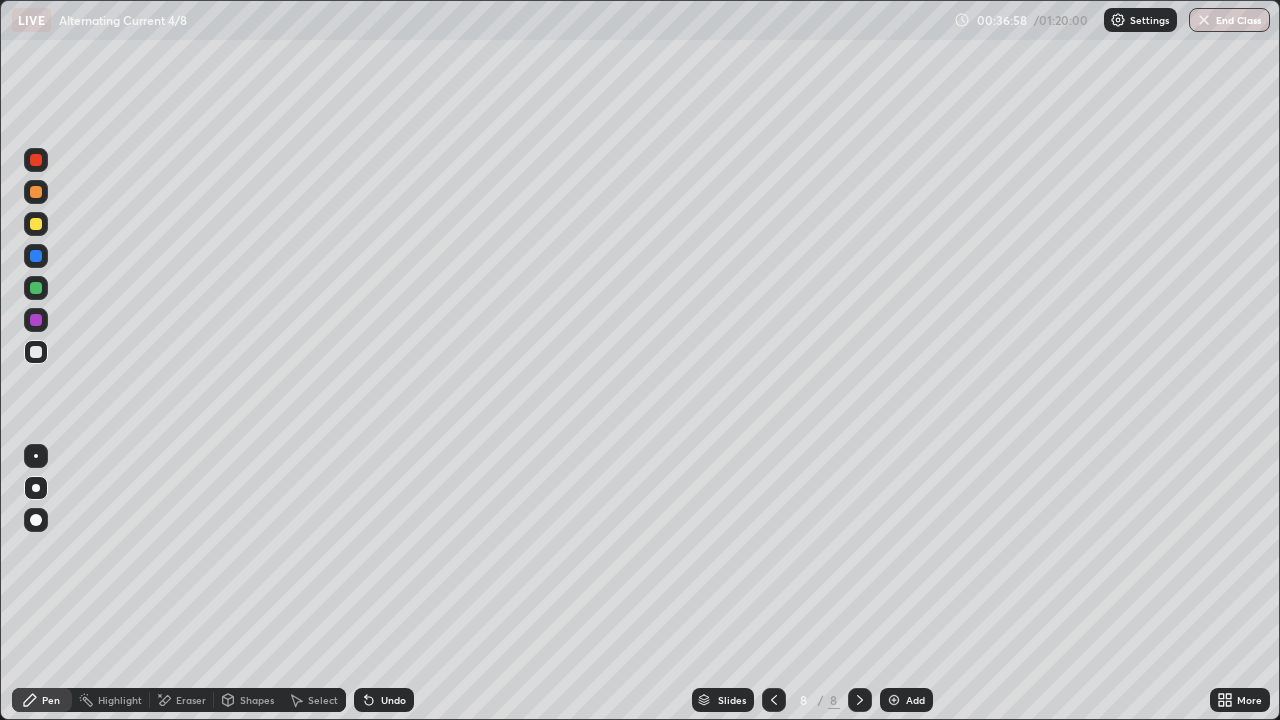click 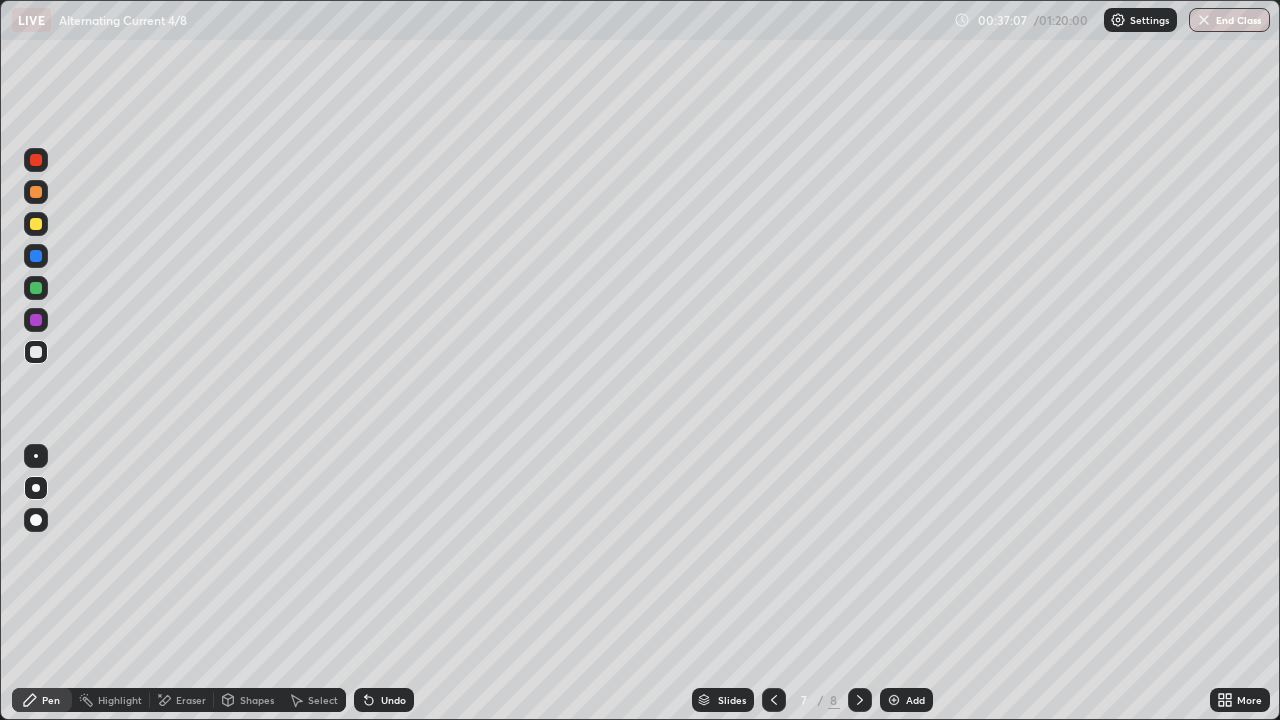 click at bounding box center (860, 700) 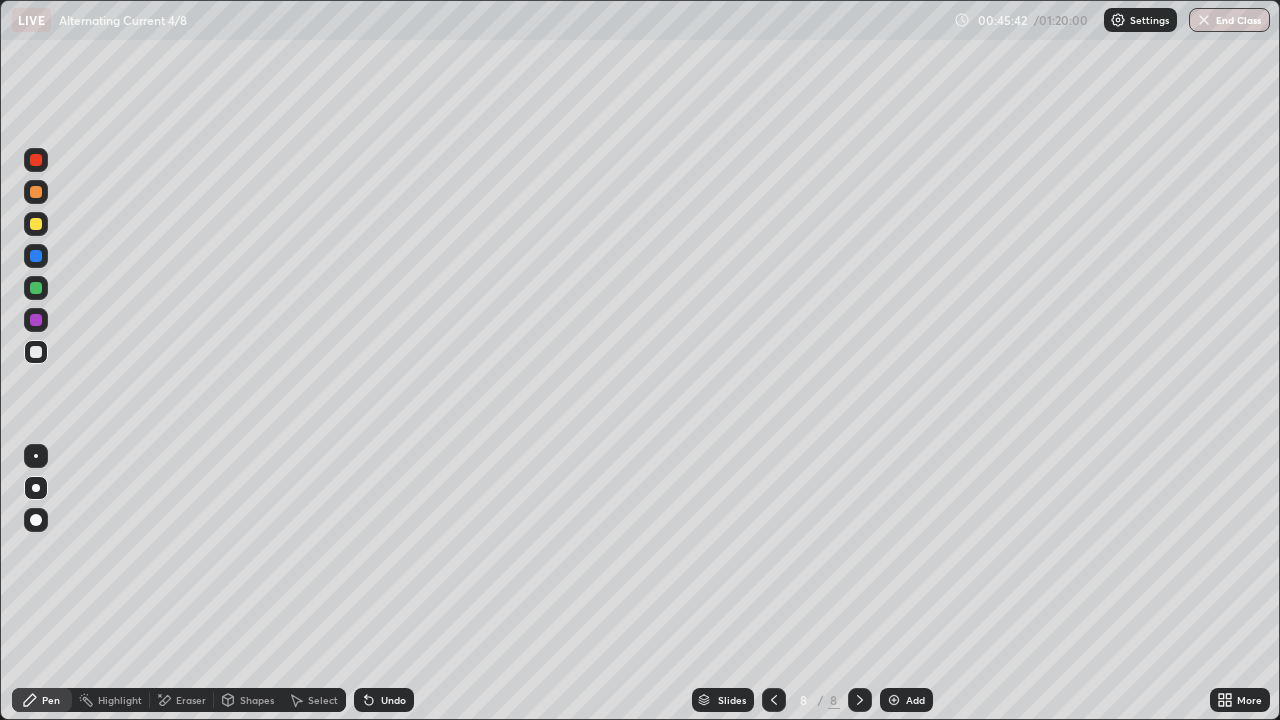 click on "Add" at bounding box center [906, 700] 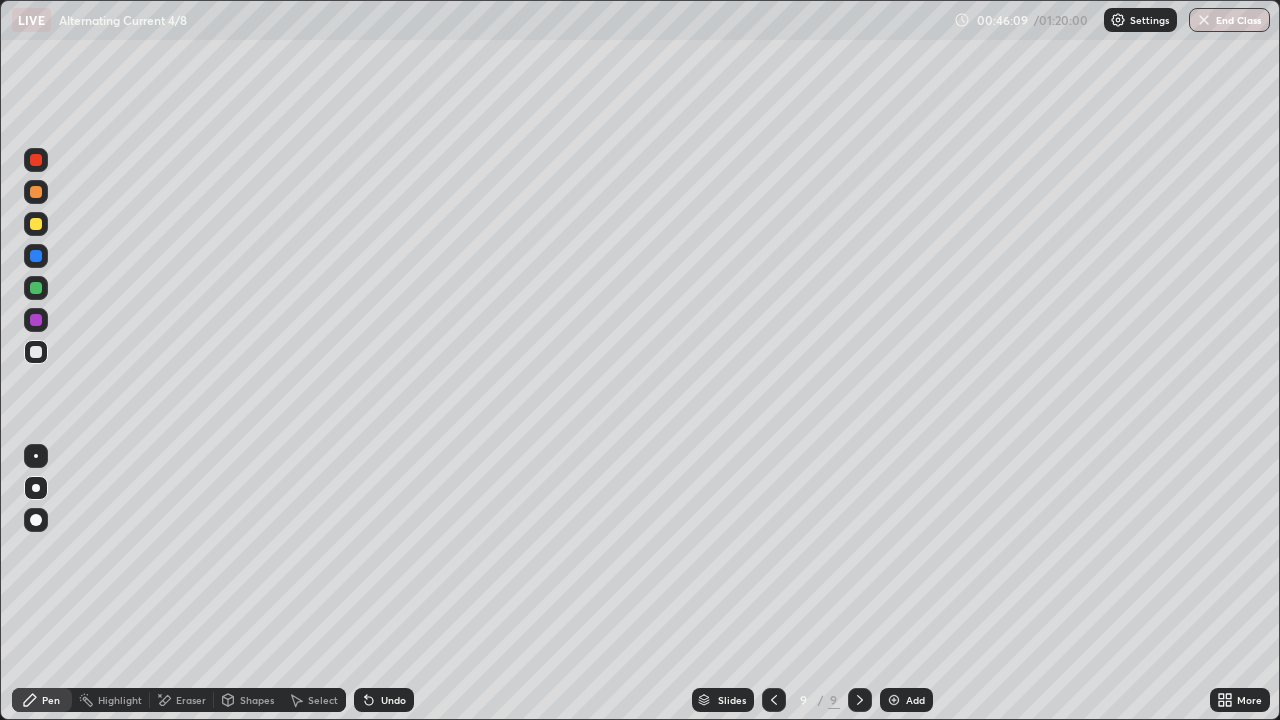 click at bounding box center [36, 320] 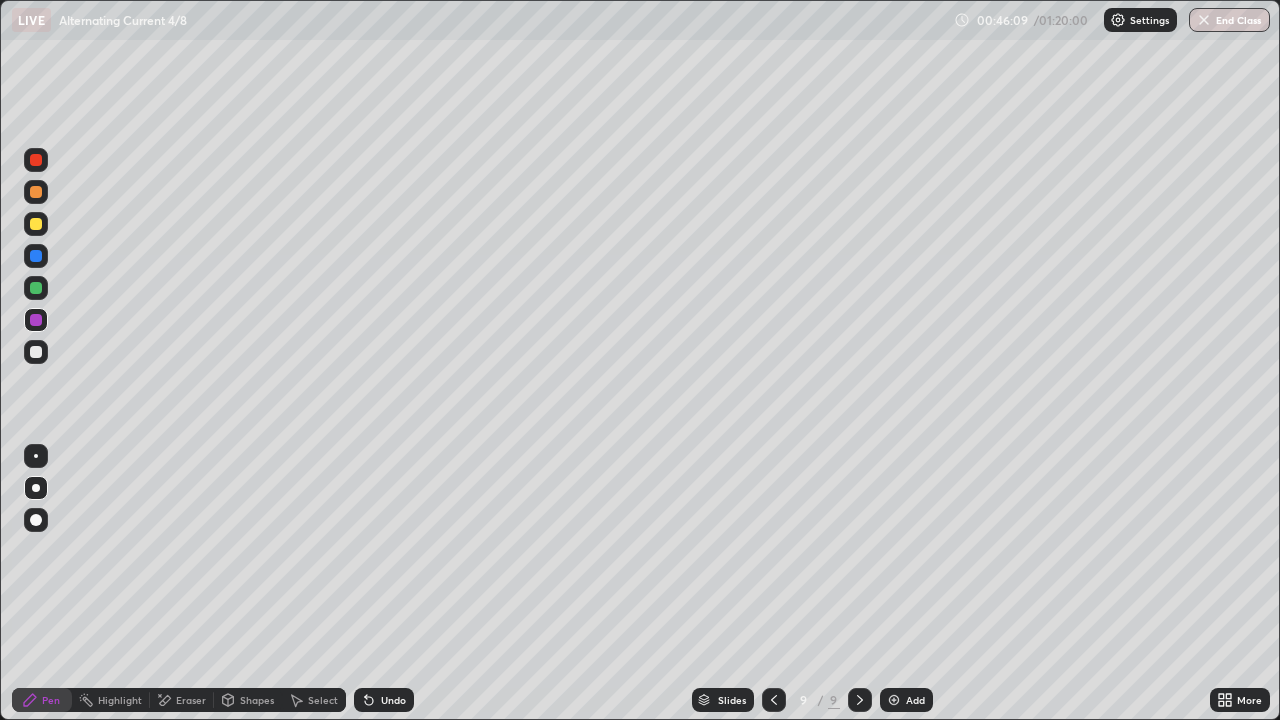 click at bounding box center (36, 224) 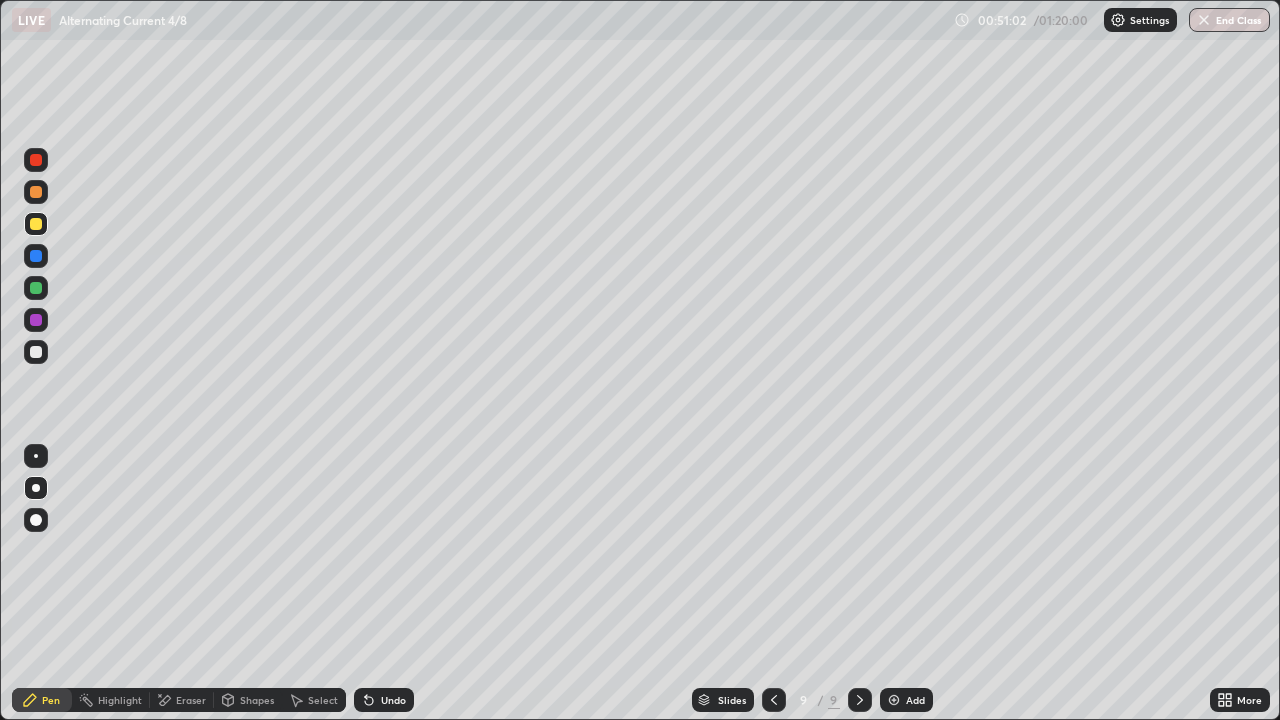 click on "Undo" at bounding box center (393, 700) 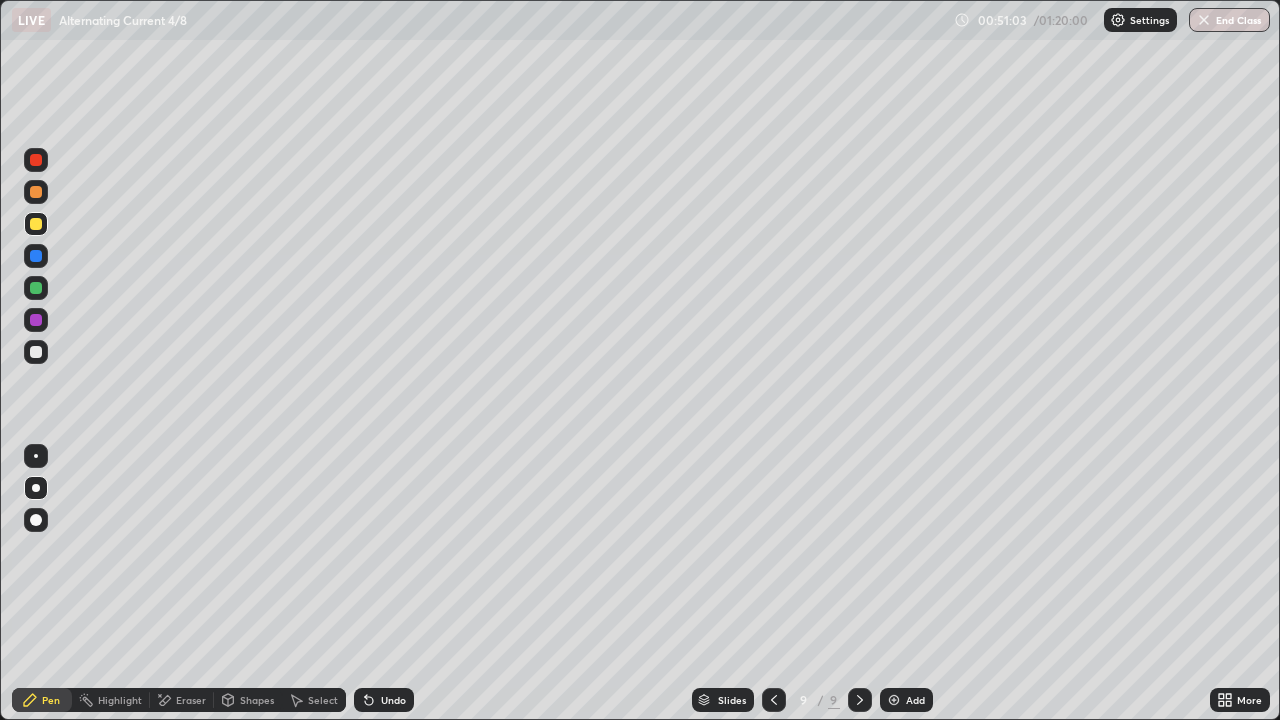 click on "Undo" at bounding box center [384, 700] 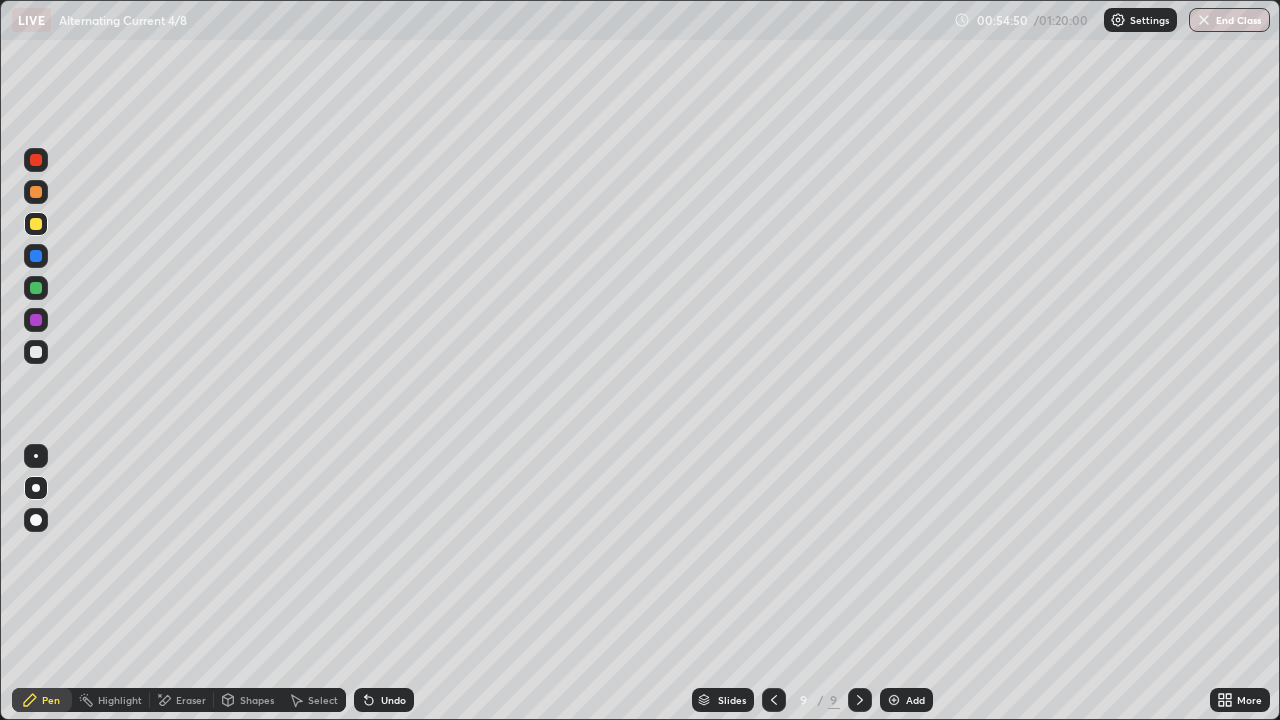 click at bounding box center [894, 700] 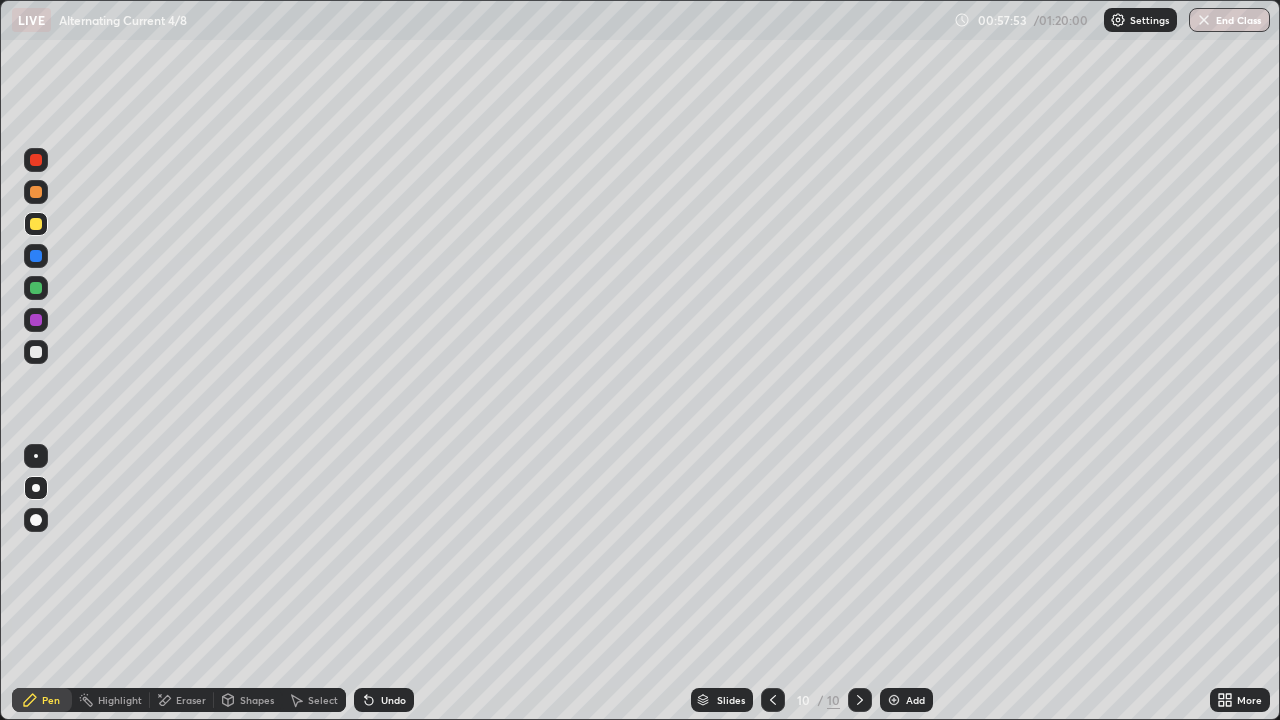 click on "Undo" at bounding box center [384, 700] 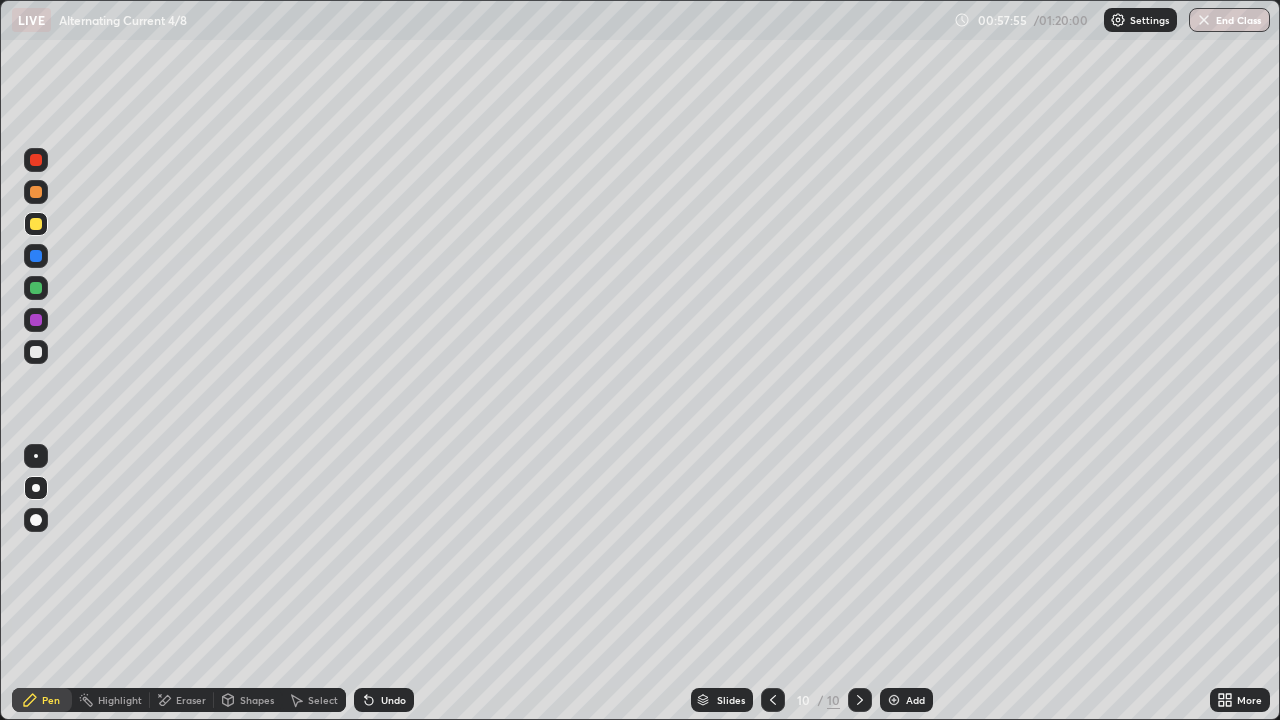 click on "Undo" at bounding box center [384, 700] 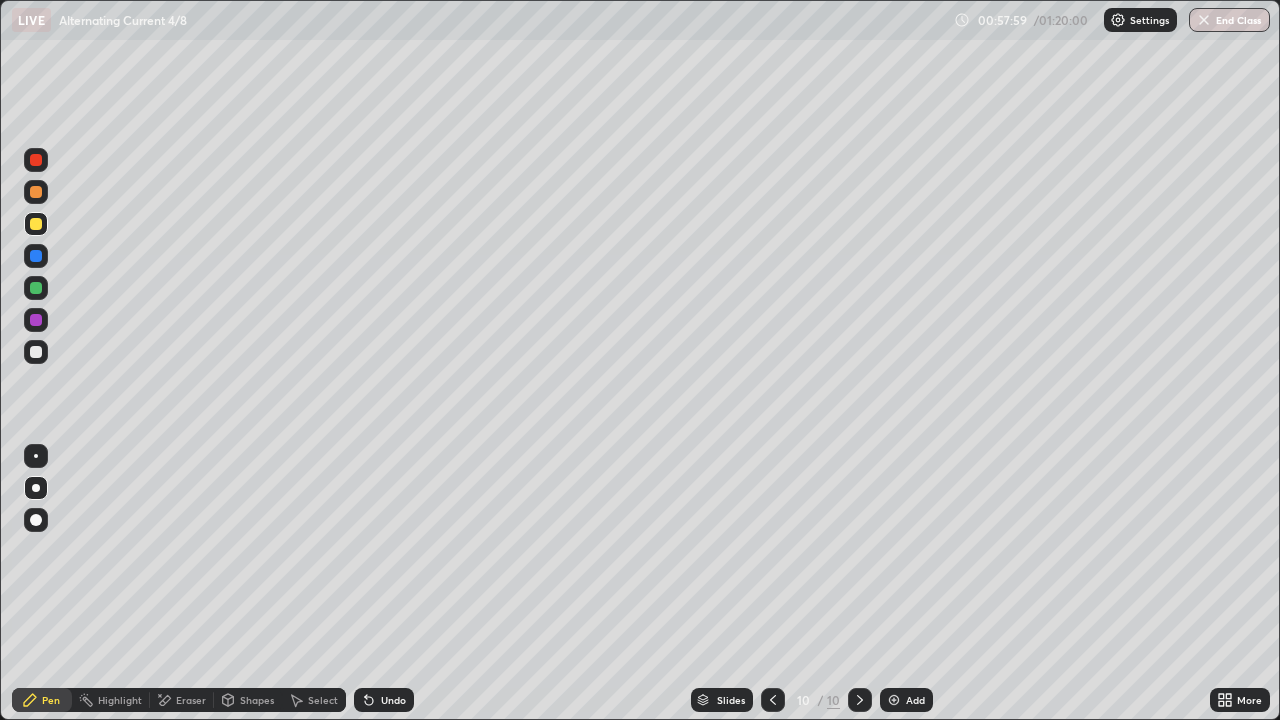 click at bounding box center [36, 352] 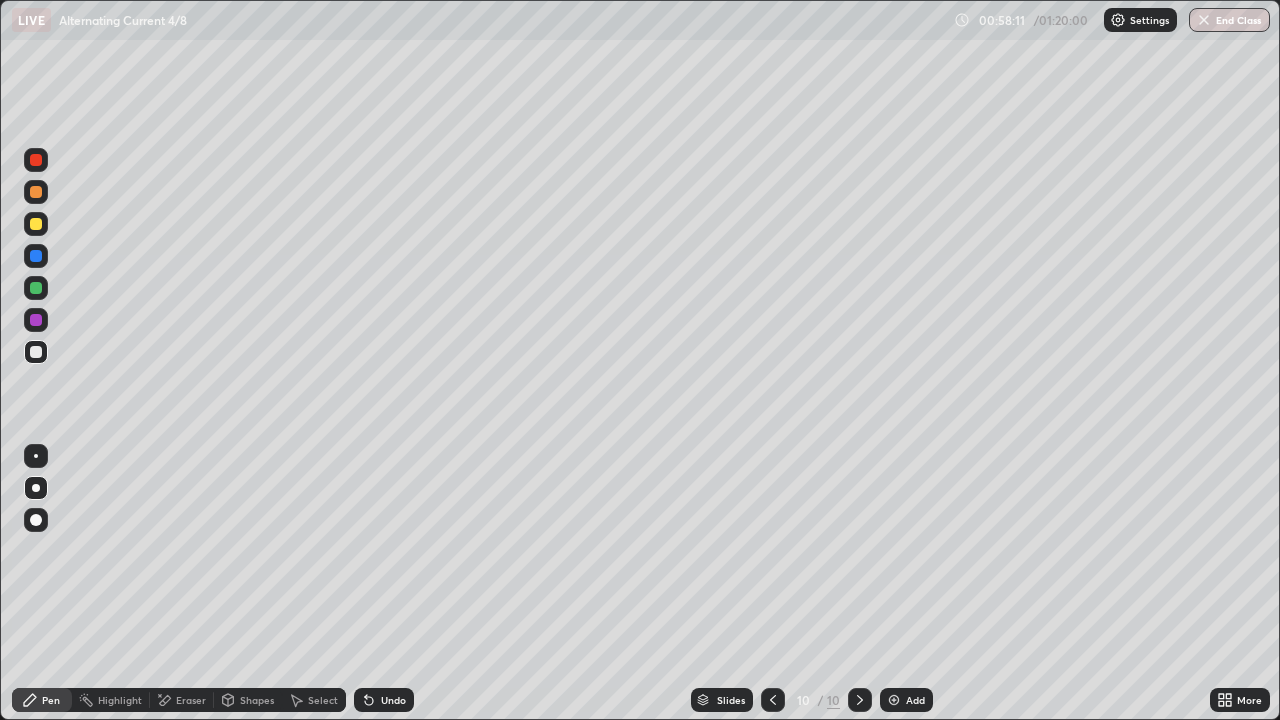 click on "Undo" at bounding box center (384, 700) 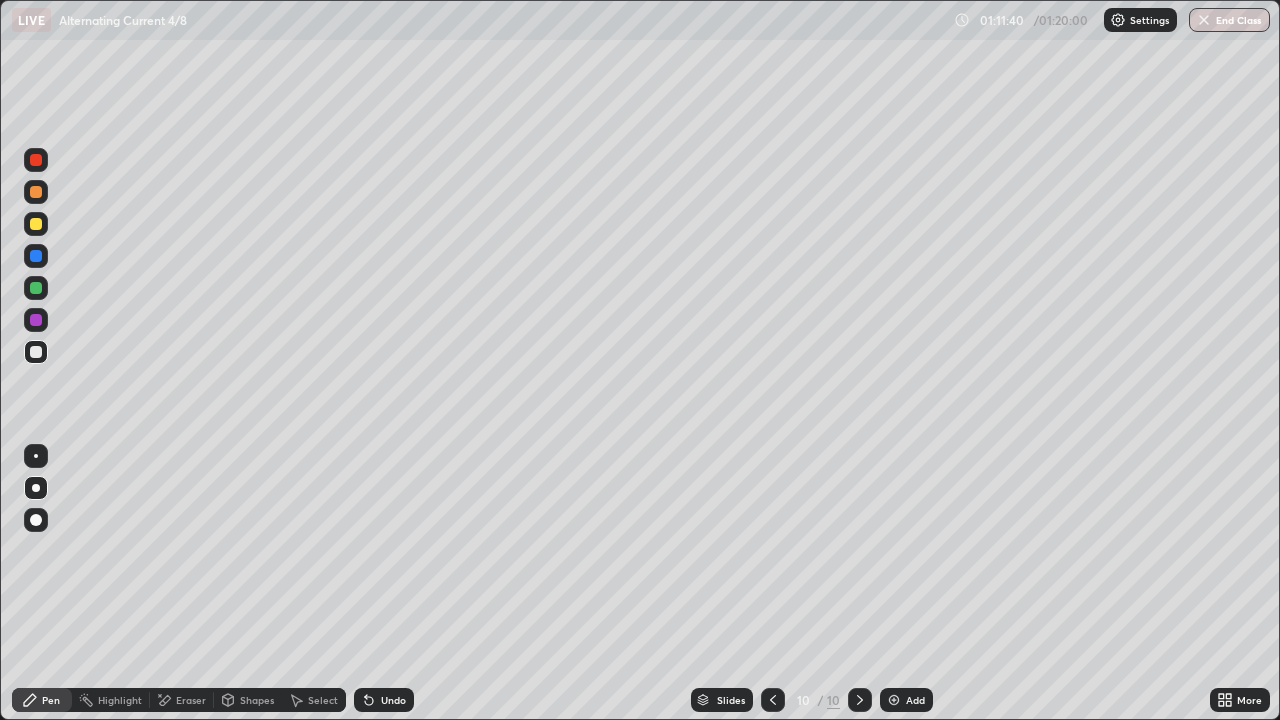 click on "Add" at bounding box center (915, 700) 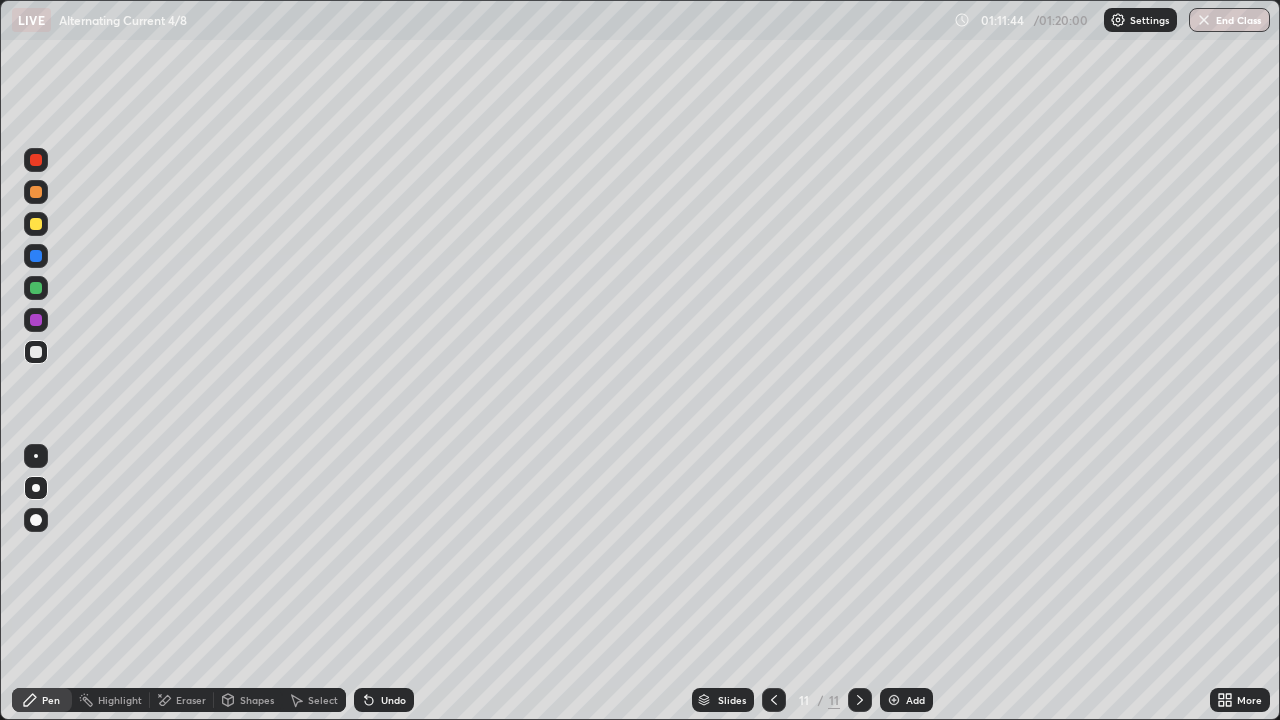 click on "Undo" at bounding box center (393, 700) 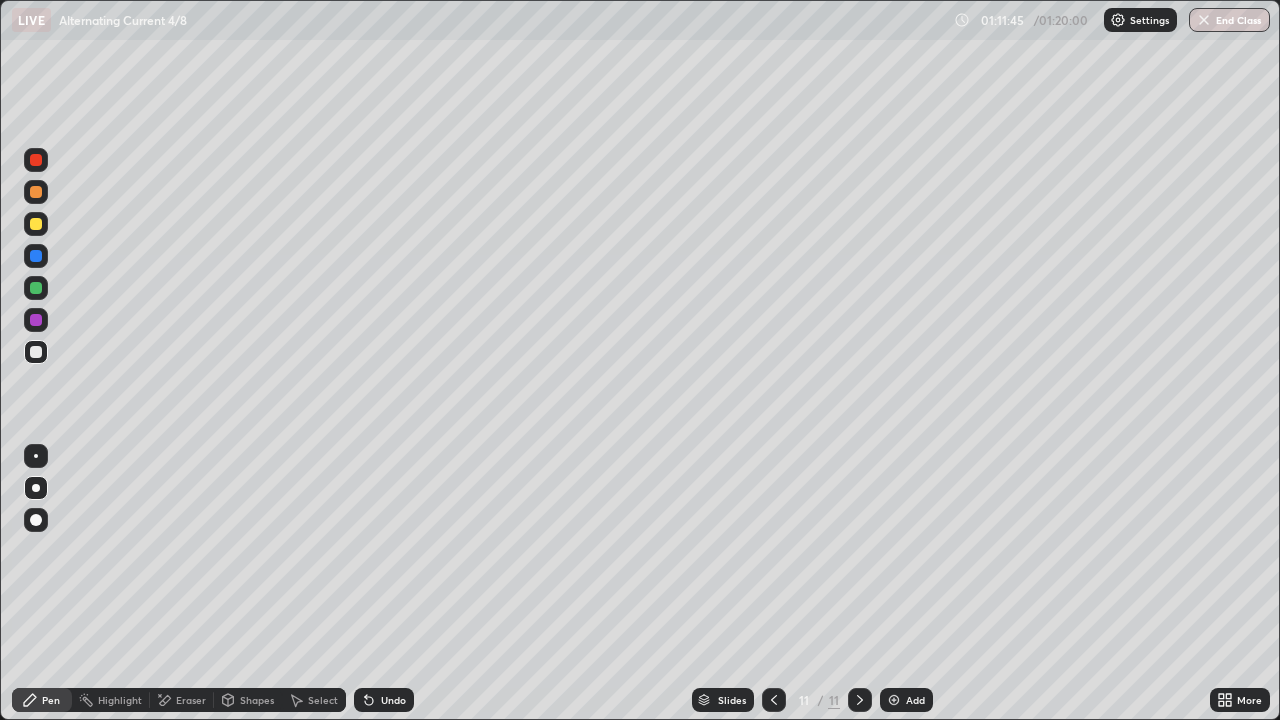 click on "Undo" at bounding box center [393, 700] 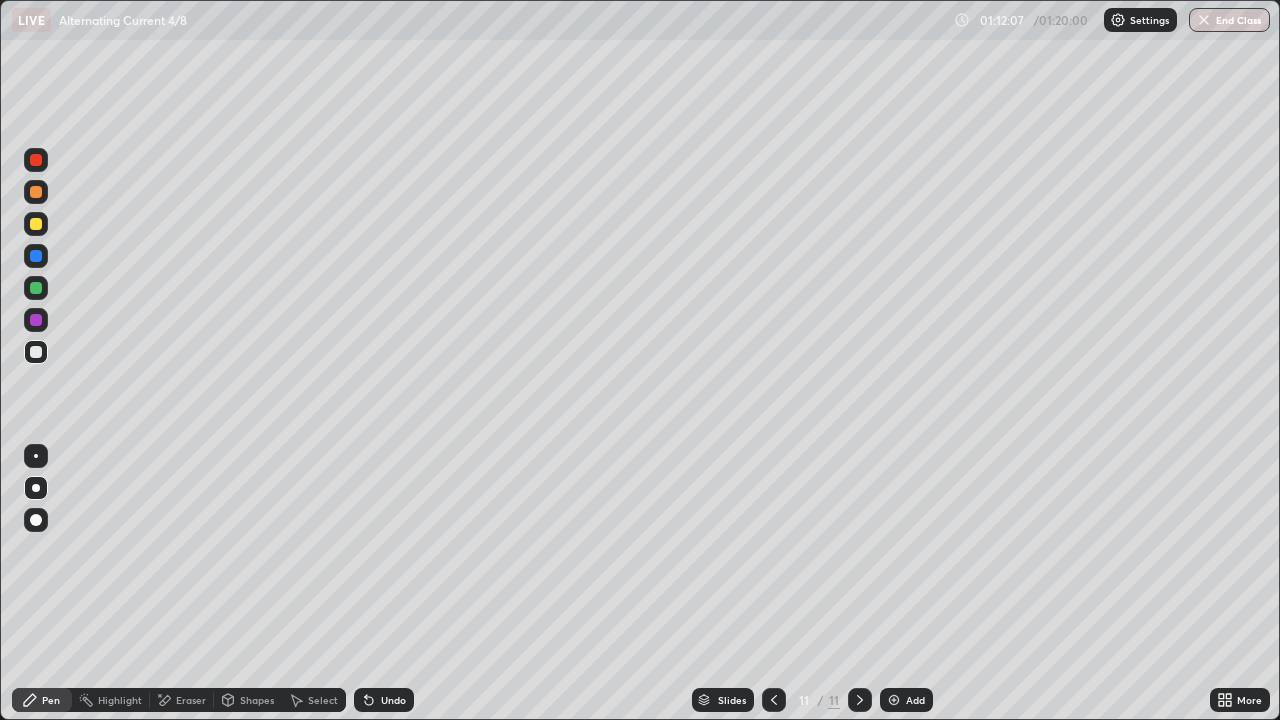 click on "Undo" at bounding box center [393, 700] 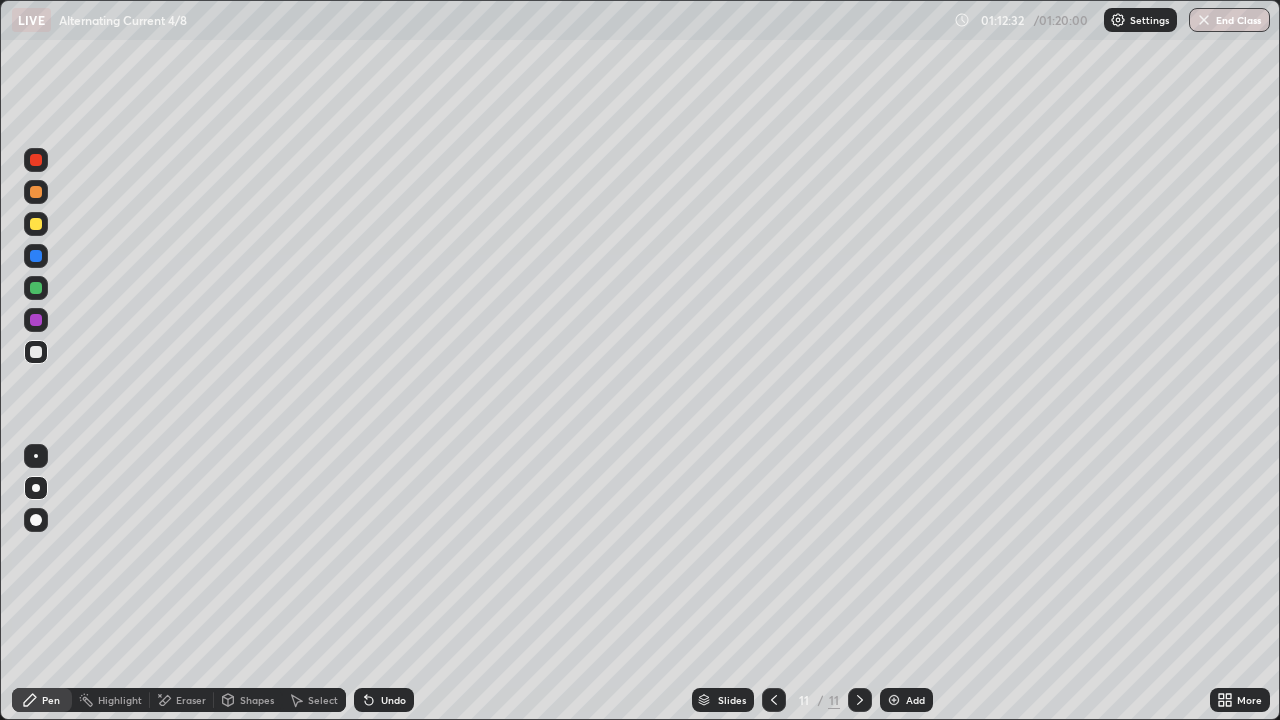 click at bounding box center (36, 320) 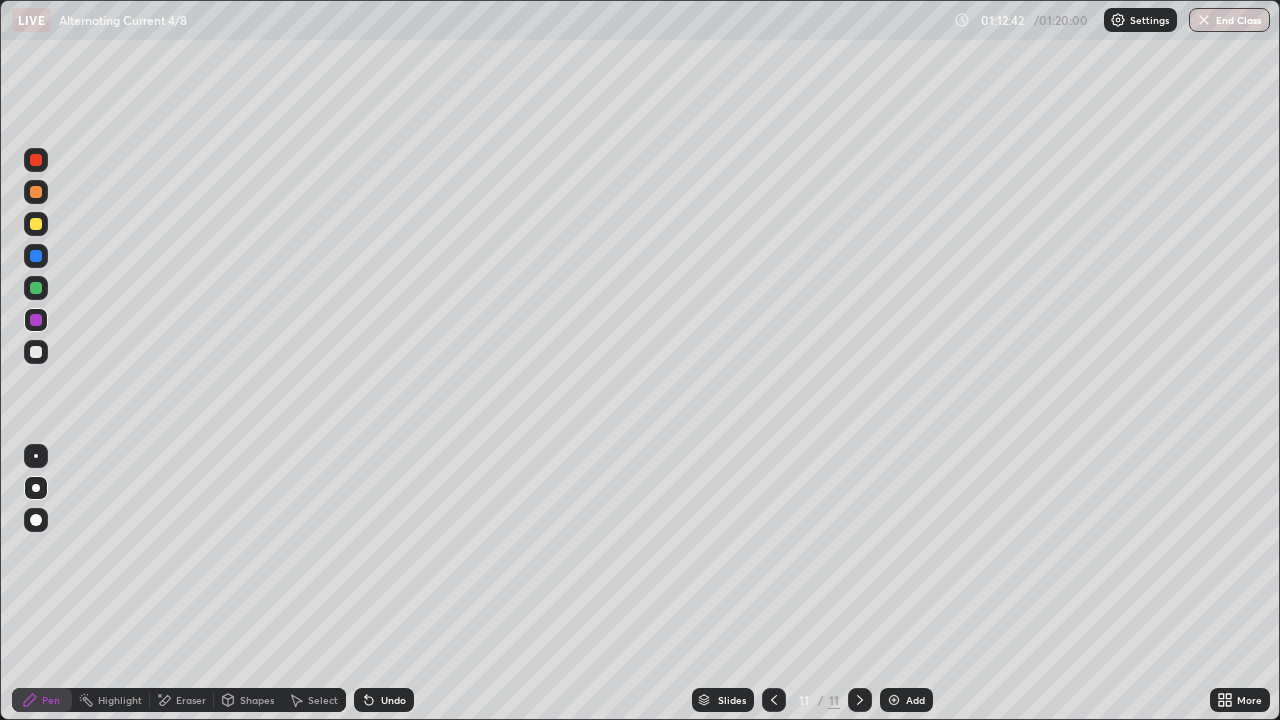 click on "Undo" at bounding box center (393, 700) 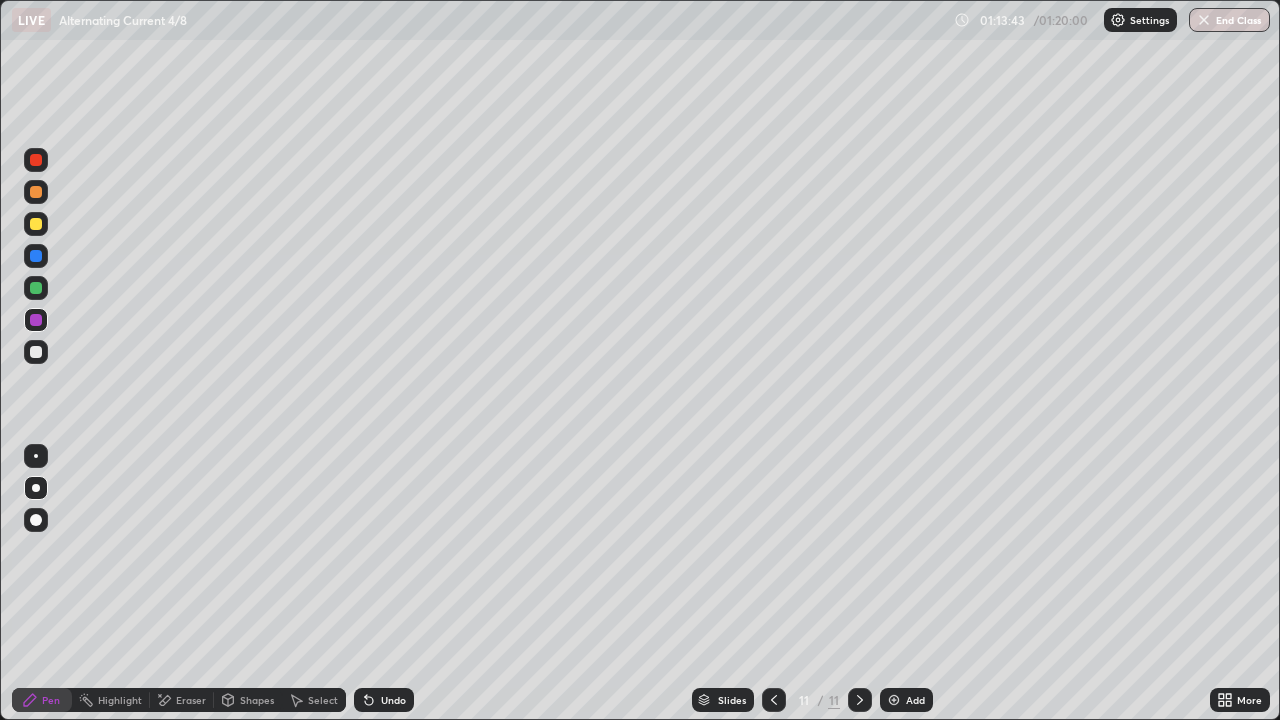 click on "Select" at bounding box center (323, 700) 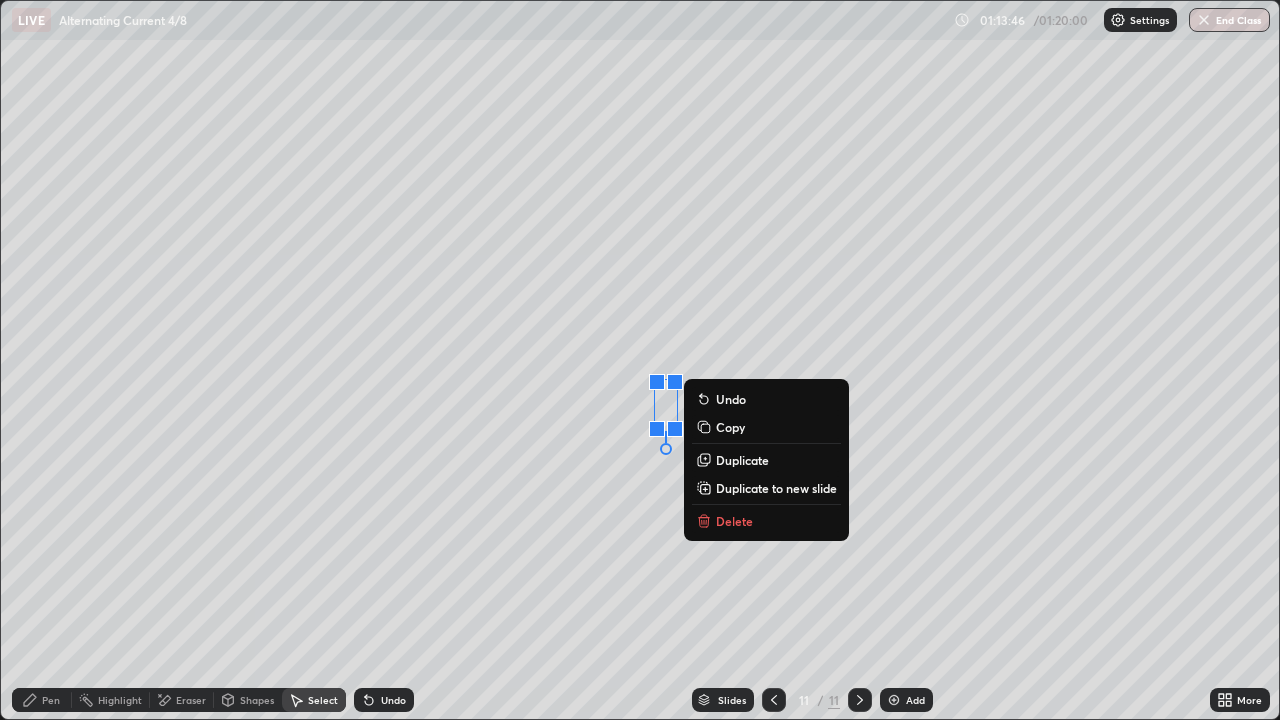 click 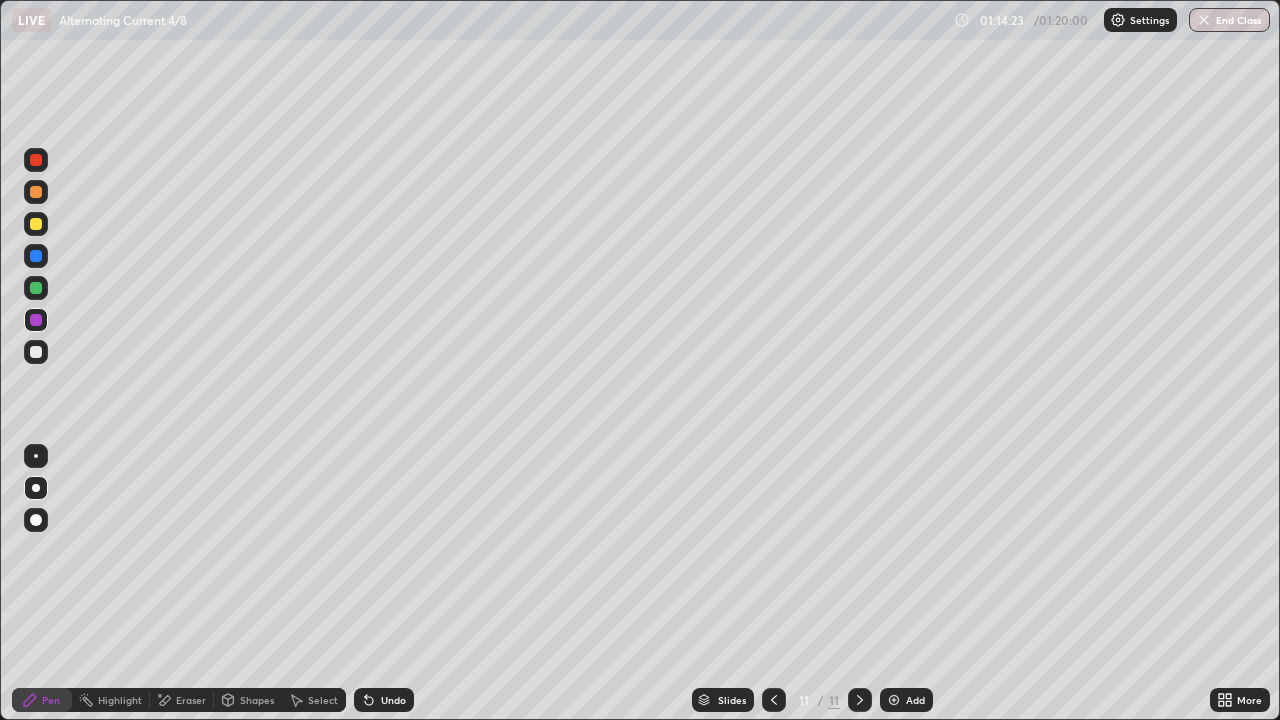 click on "Eraser" at bounding box center [191, 700] 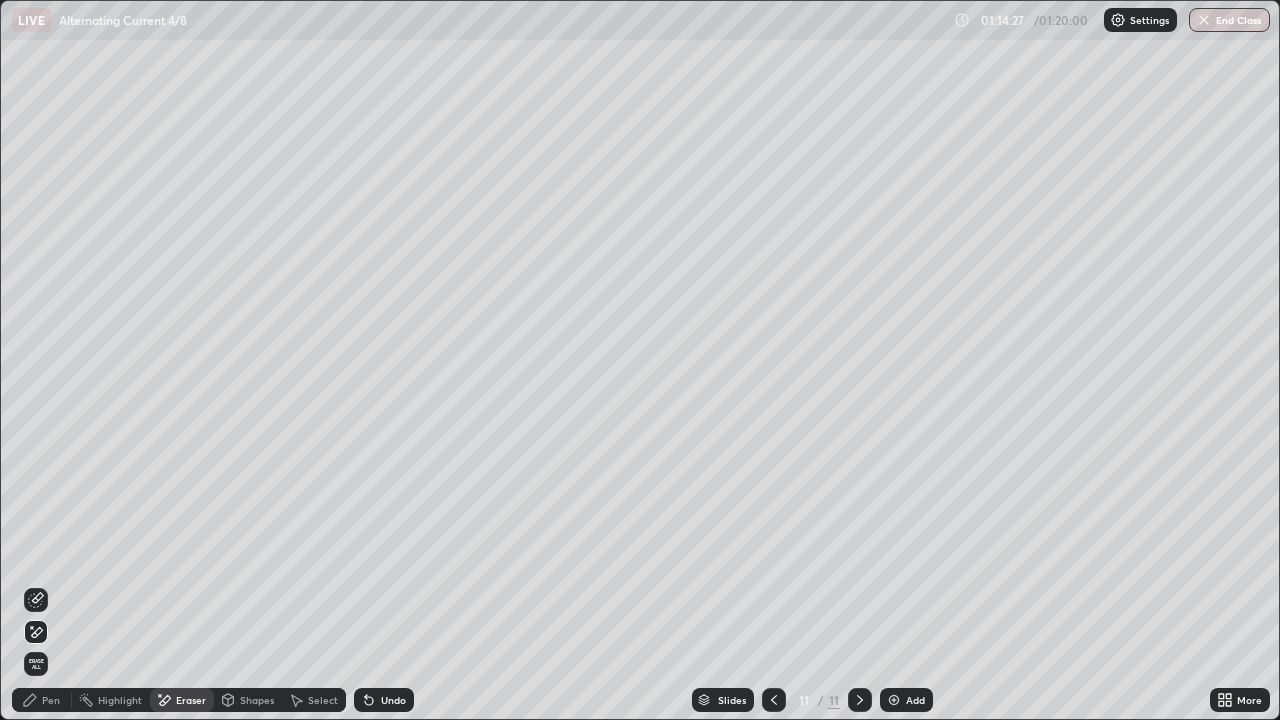 click on "Pen" at bounding box center [51, 700] 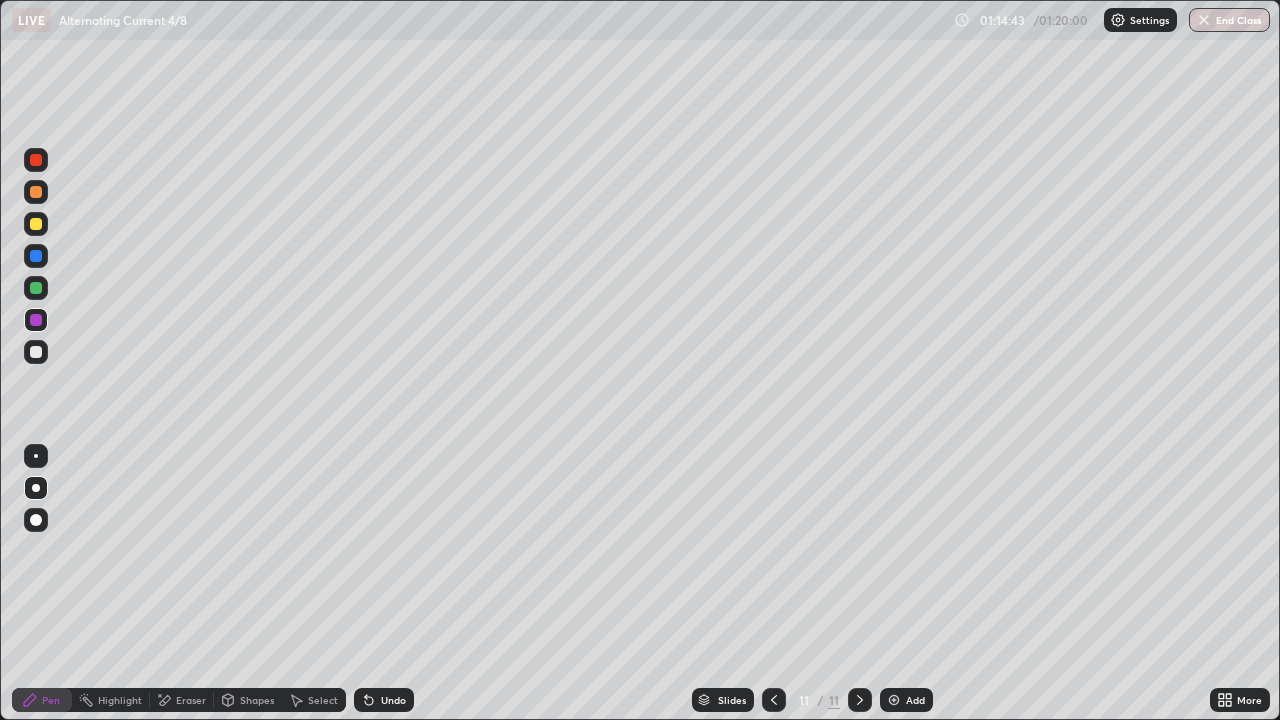 click 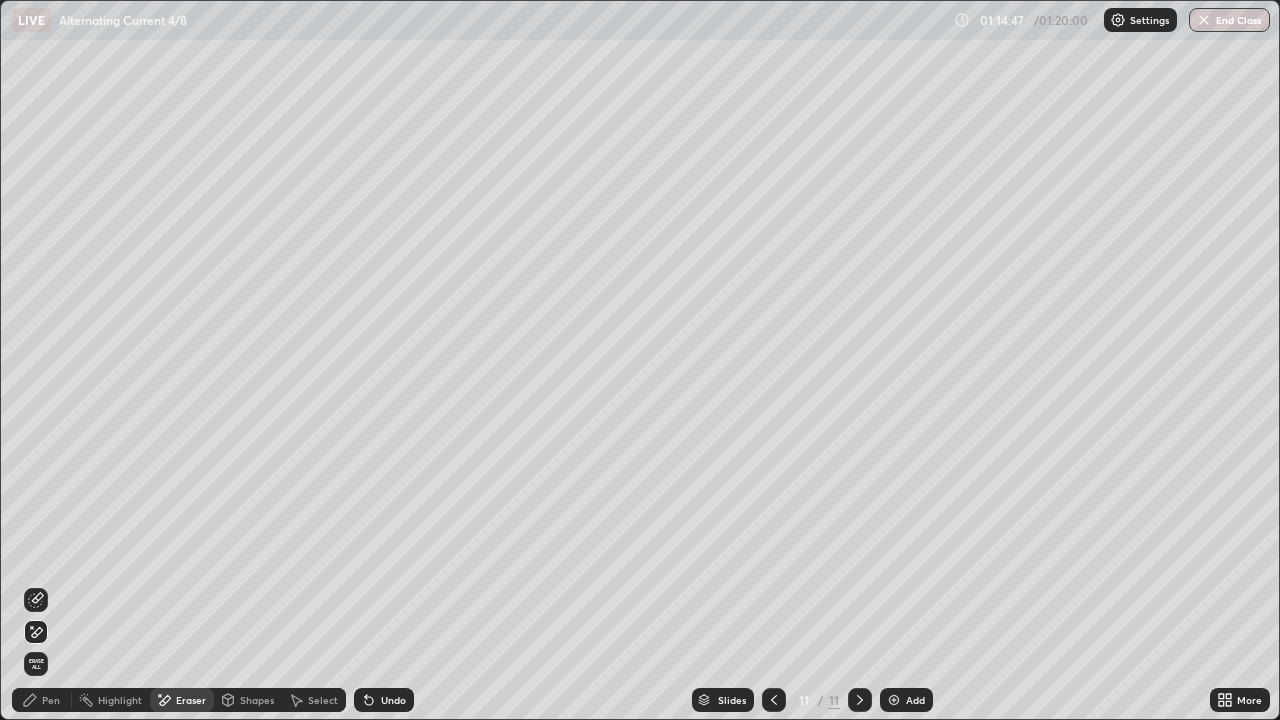click on "Pen" at bounding box center (51, 700) 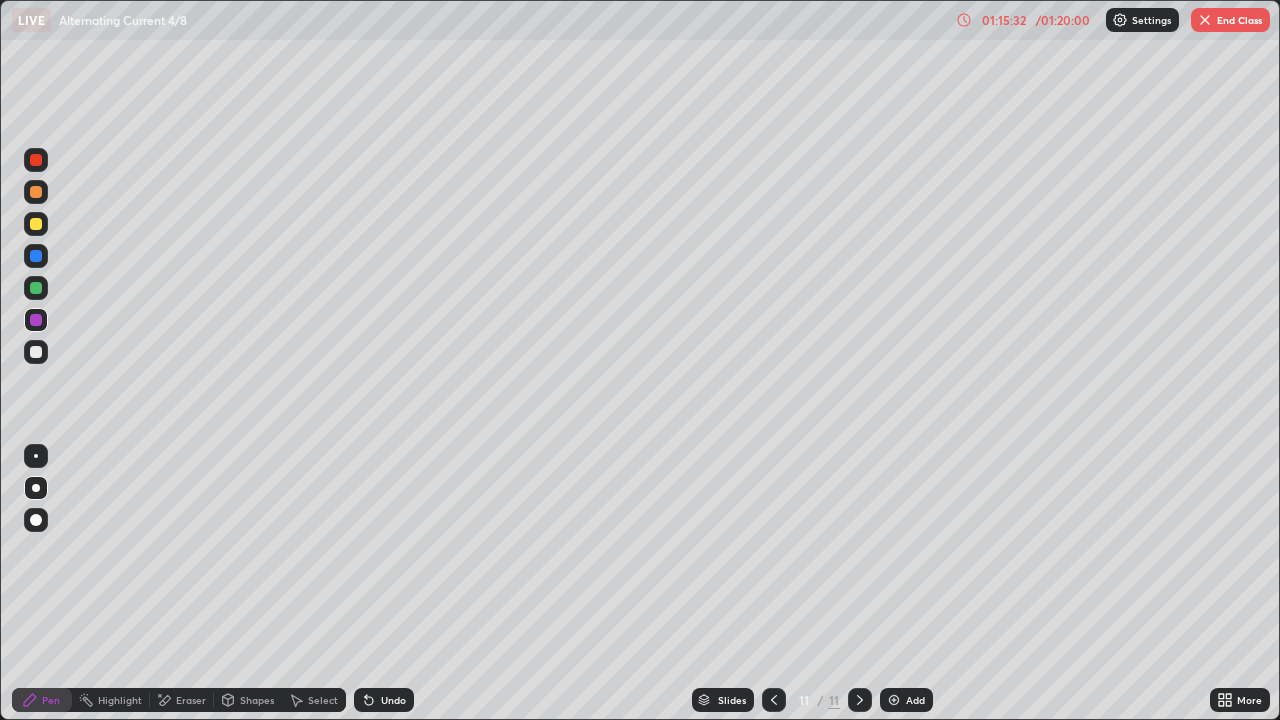 click on "Undo" at bounding box center (393, 700) 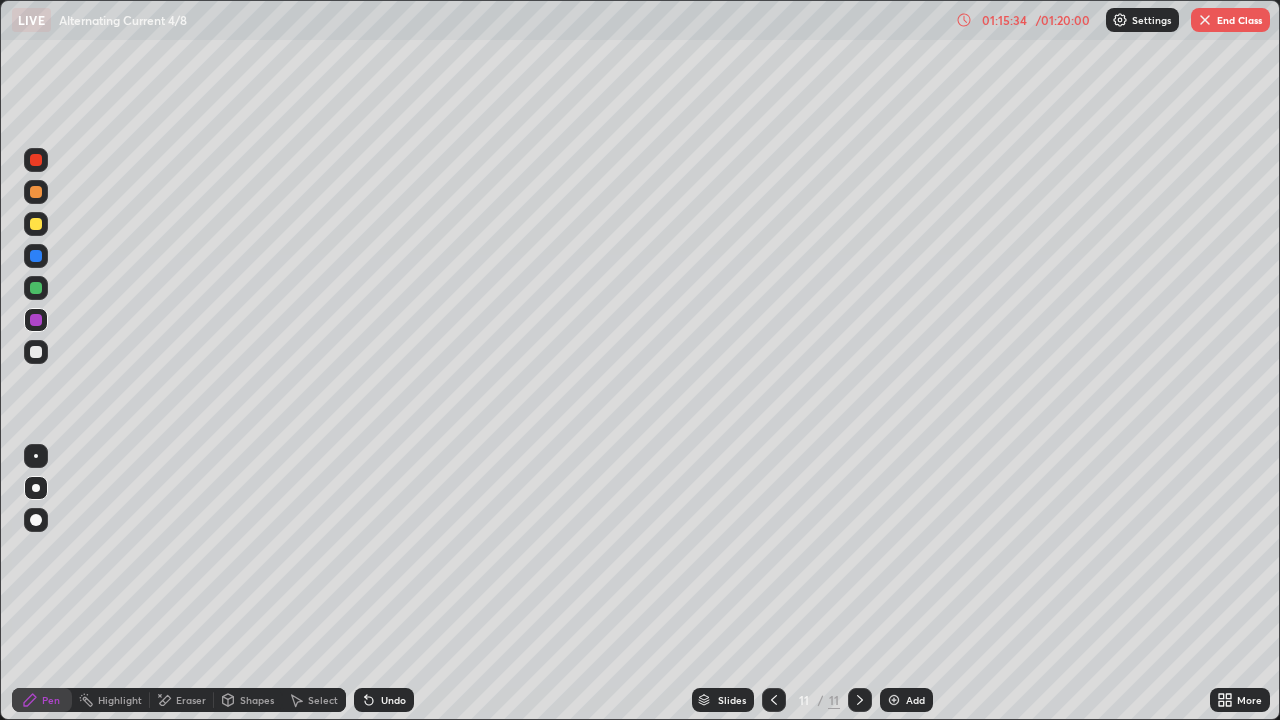 click on "Select" at bounding box center [323, 700] 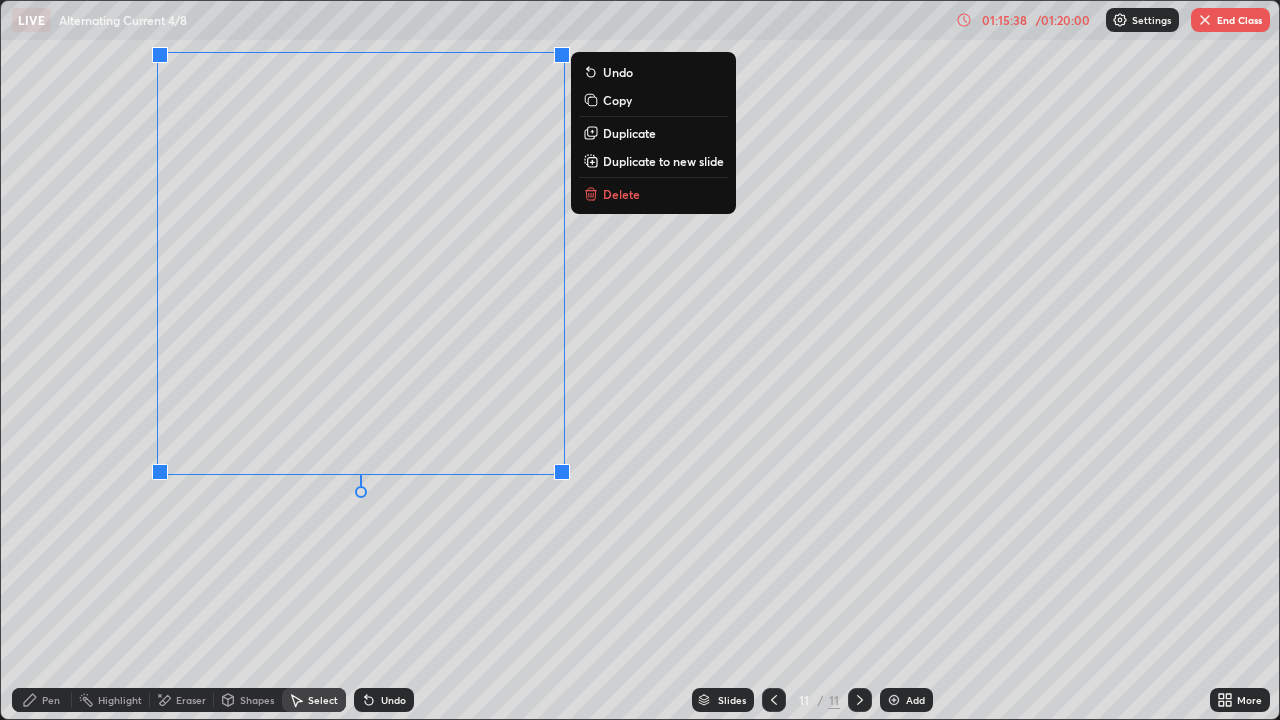 click on "Pen" at bounding box center (51, 700) 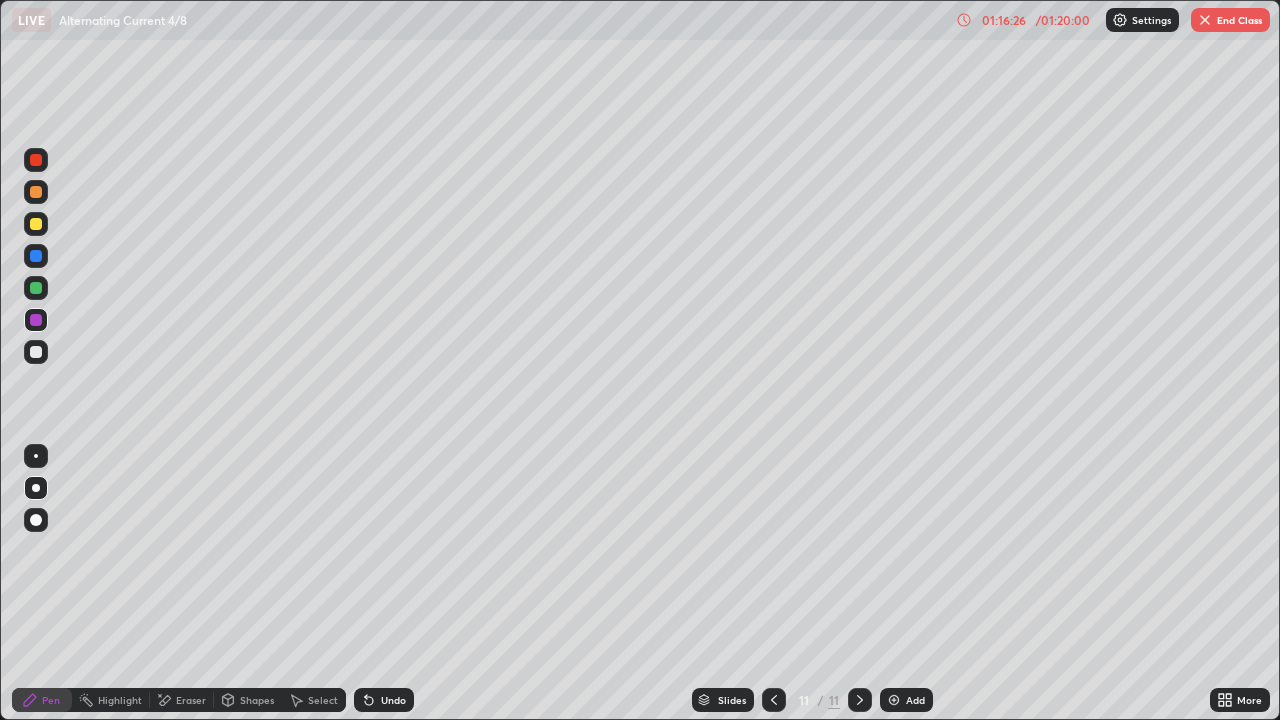 click on "Eraser" at bounding box center (191, 700) 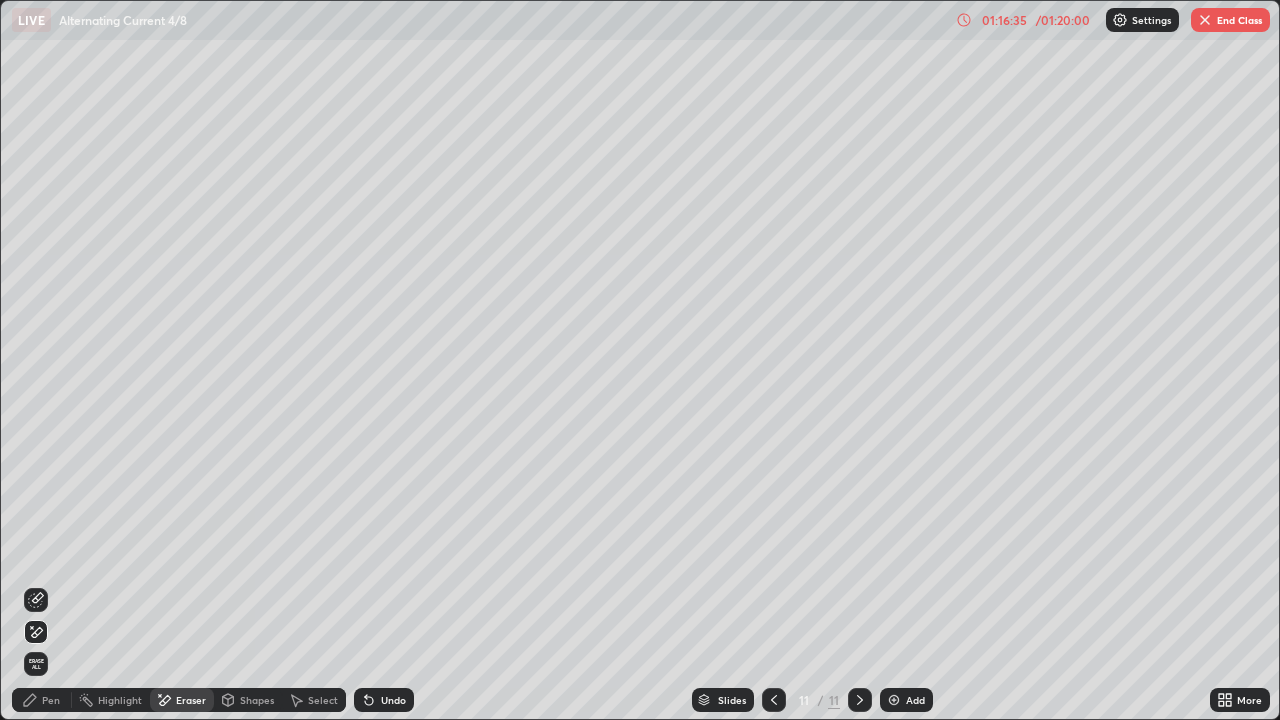 click on "Pen" at bounding box center (51, 700) 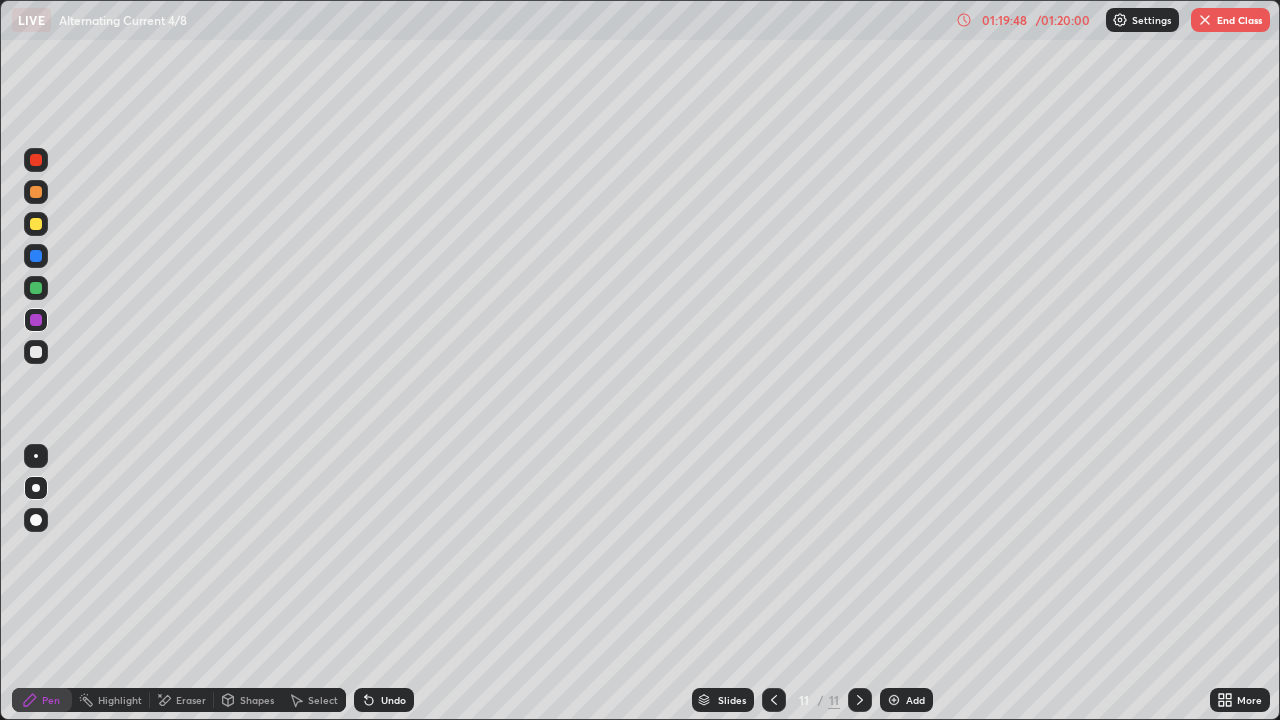 click on "End Class" at bounding box center (1230, 20) 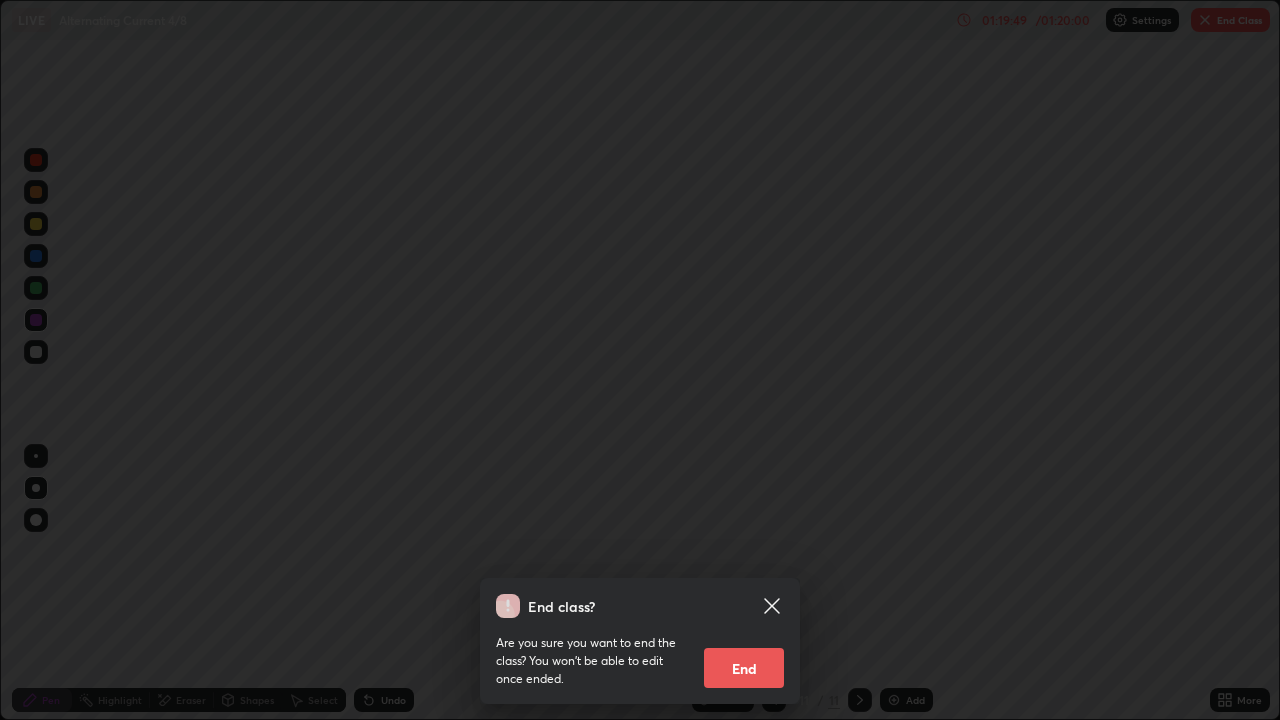 click on "End" at bounding box center [744, 668] 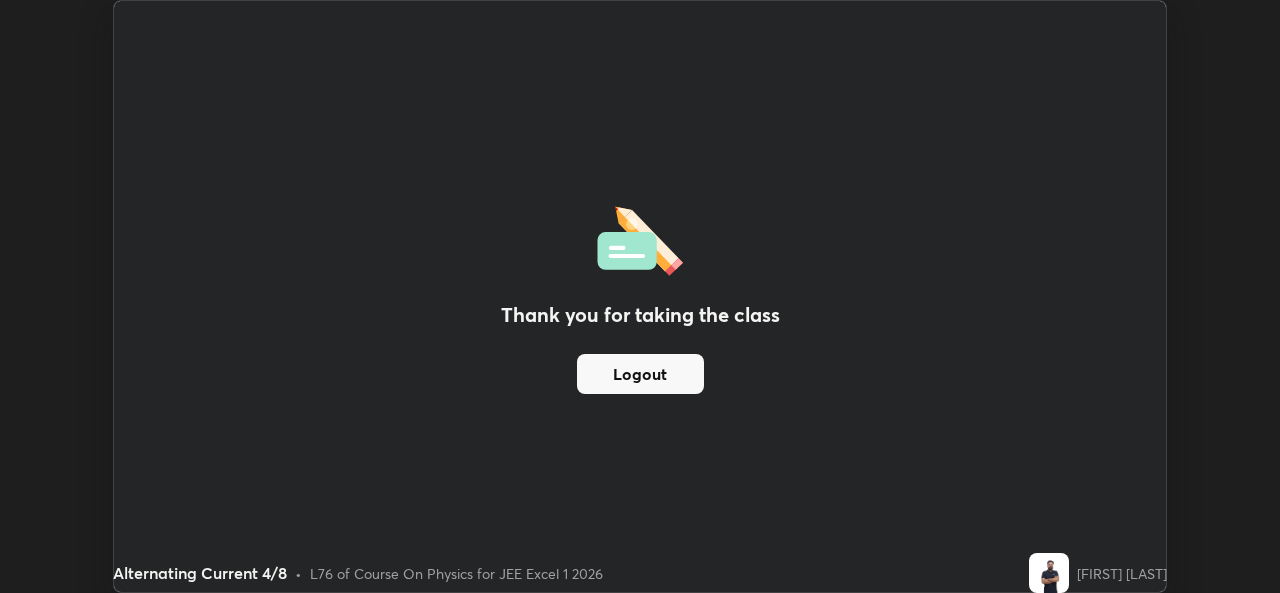scroll, scrollTop: 593, scrollLeft: 1280, axis: both 